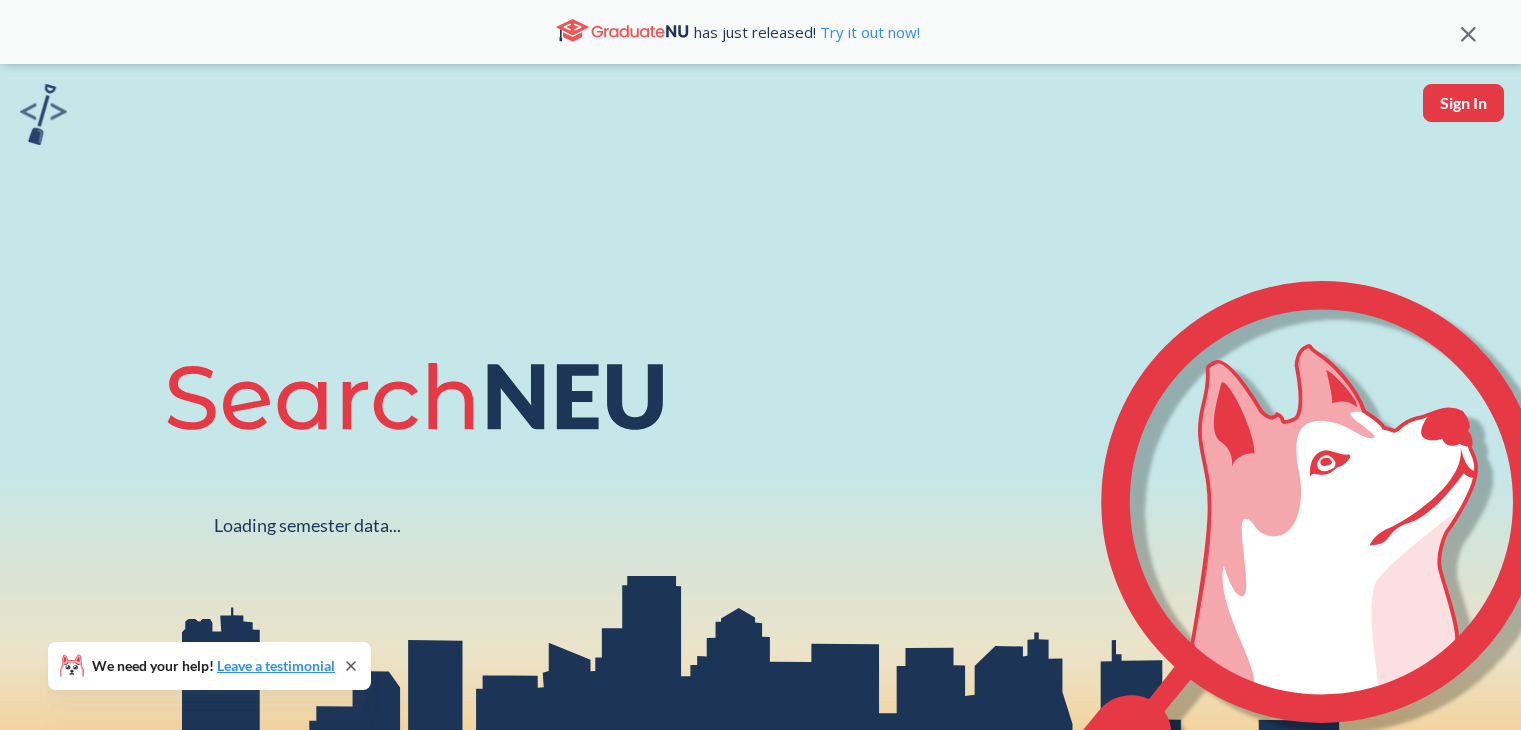 scroll, scrollTop: 0, scrollLeft: 0, axis: both 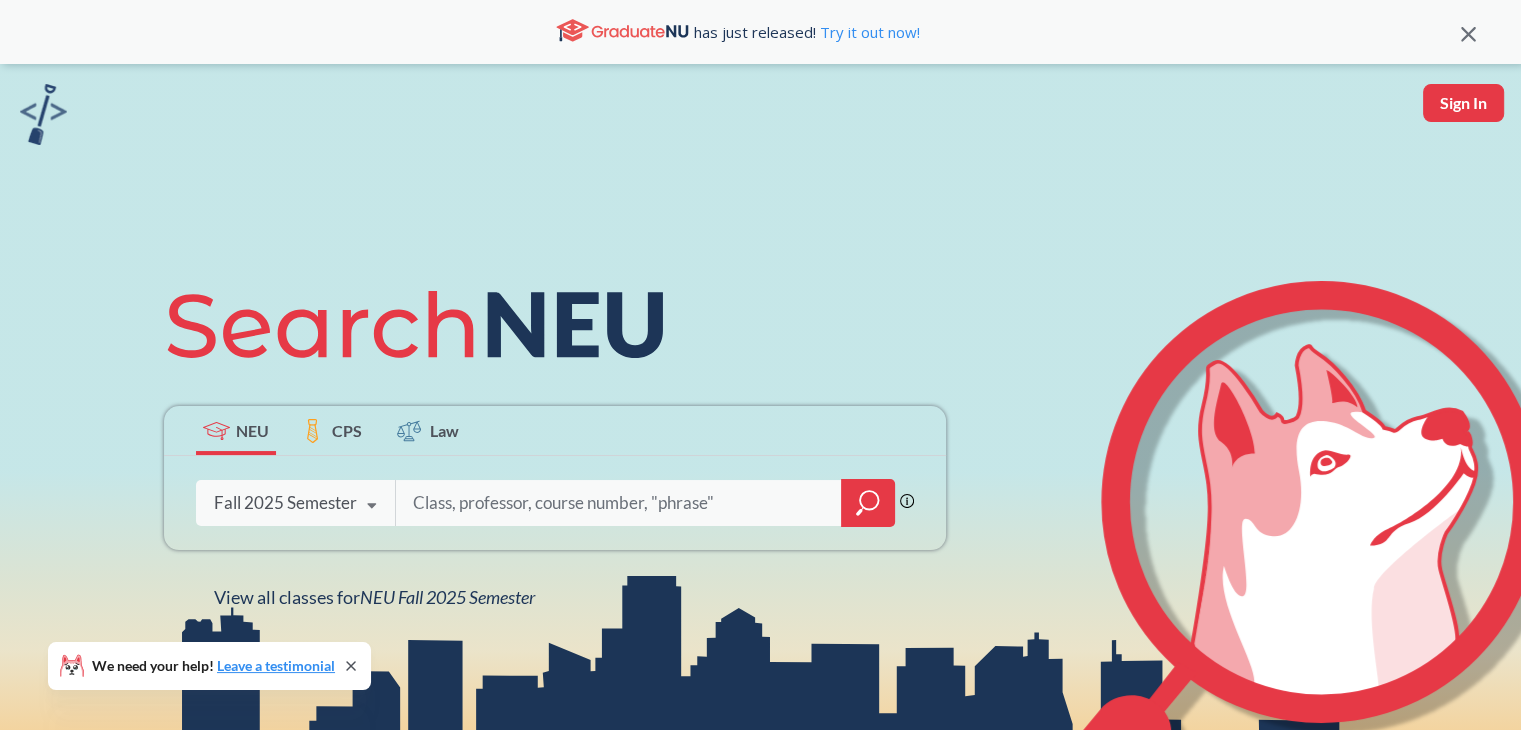 type on "[PERSON_NAME]" 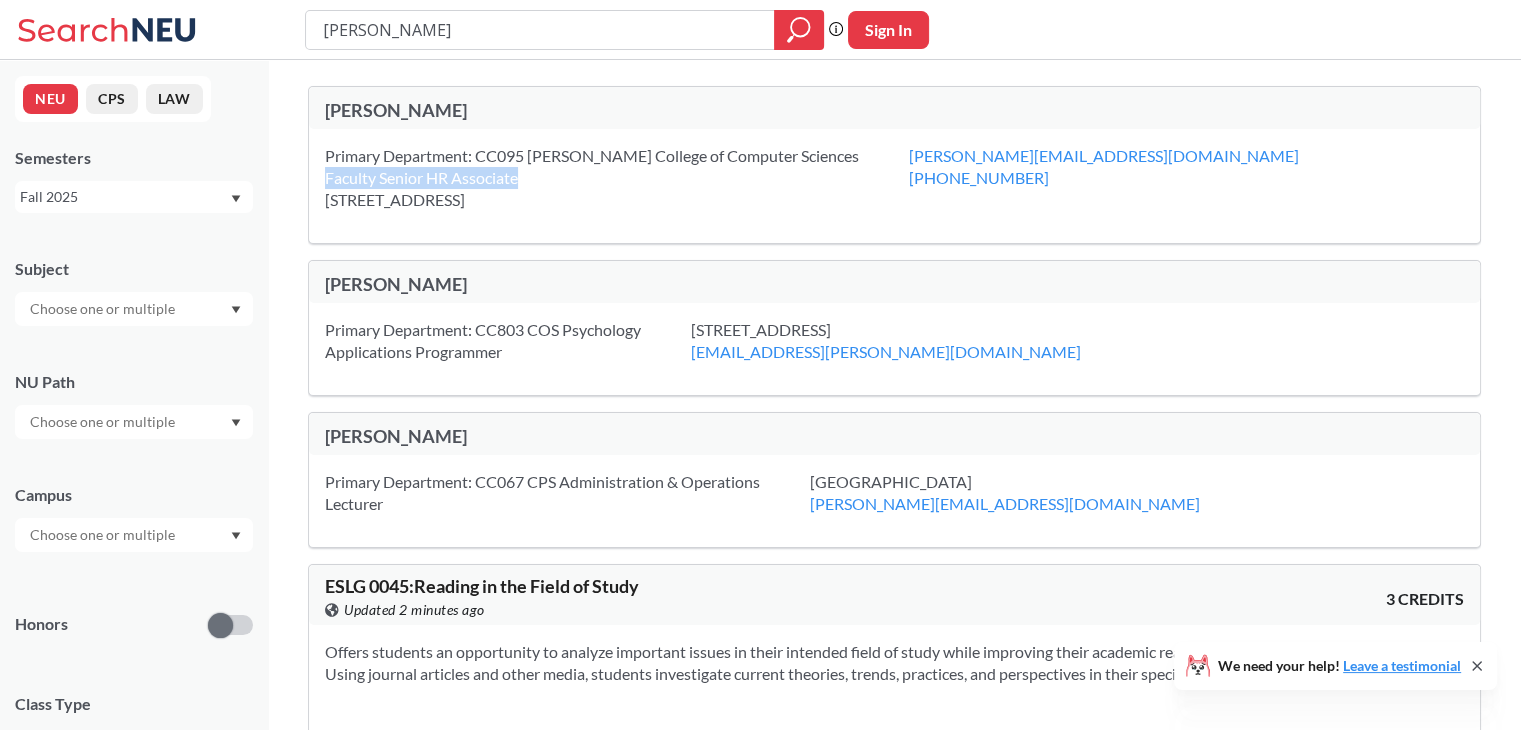 drag, startPoint x: 326, startPoint y: 179, endPoint x: 554, endPoint y: 178, distance: 228.0022 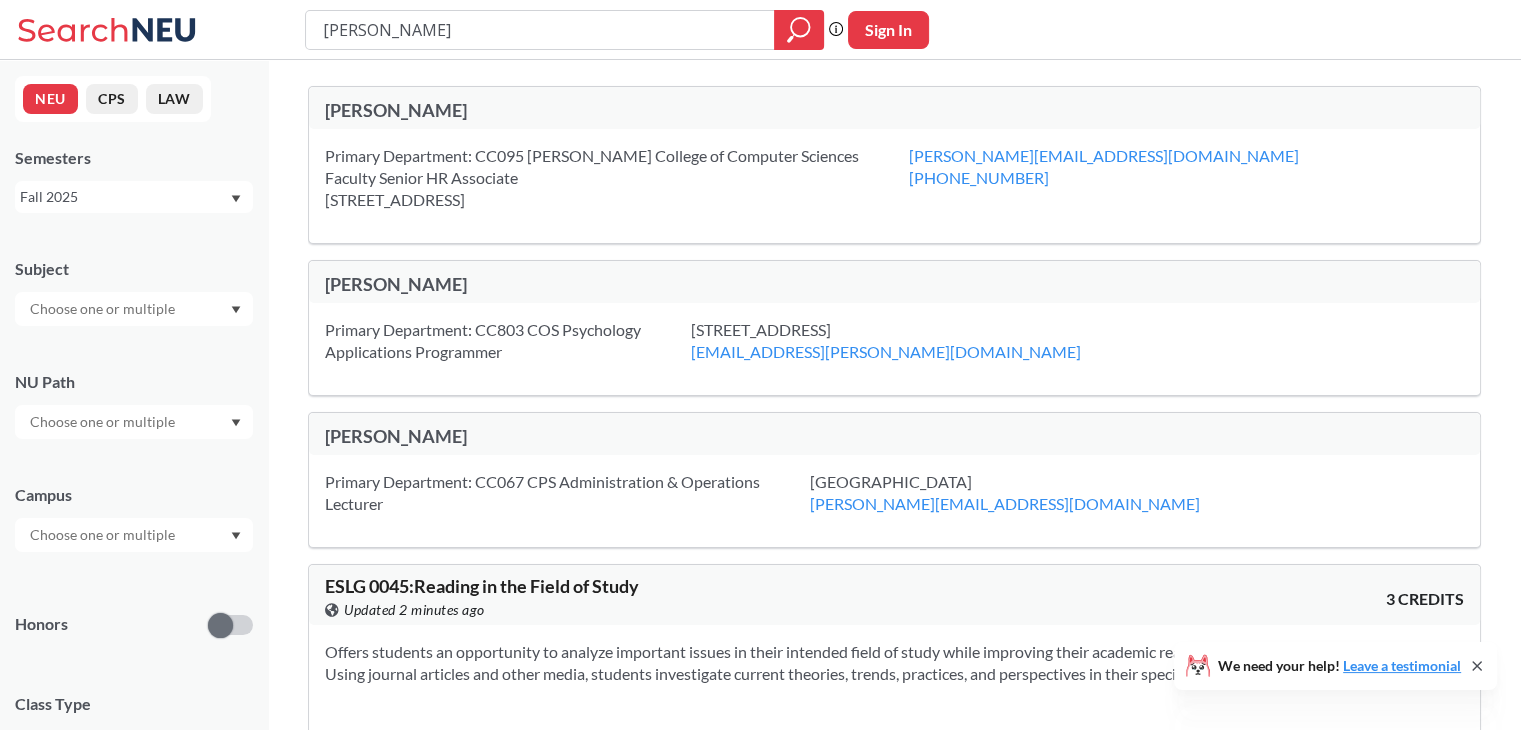 click on "Primary Department: CC095 [PERSON_NAME][GEOGRAPHIC_DATA] of Computer Sciences Faculty Senior HR Associate [STREET_ADDRESS] [PERSON_NAME][EMAIL_ADDRESS][DOMAIN_NAME] [PHONE_NUMBER]" at bounding box center [894, 186] 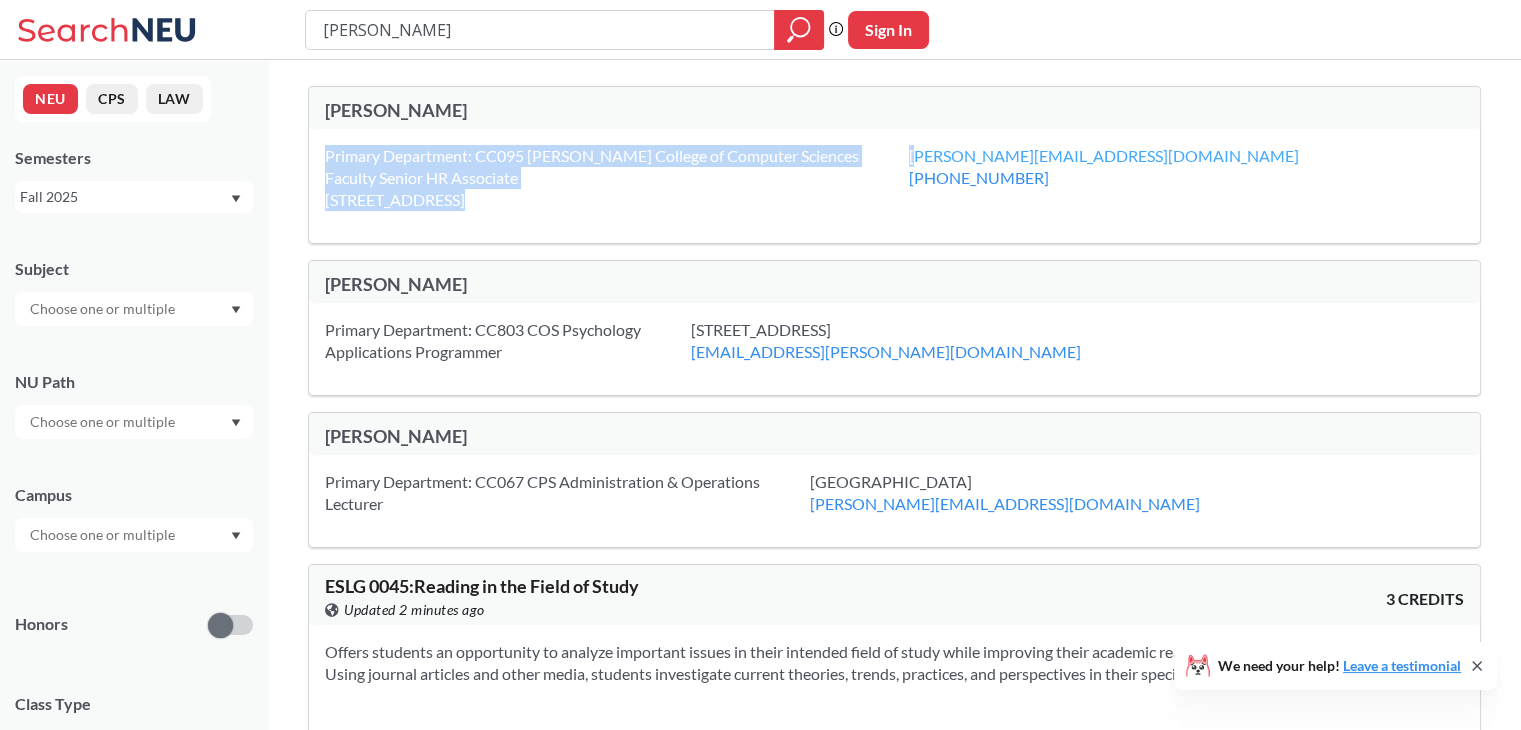 drag, startPoint x: 840, startPoint y: 157, endPoint x: 854, endPoint y: 156, distance: 14.035668 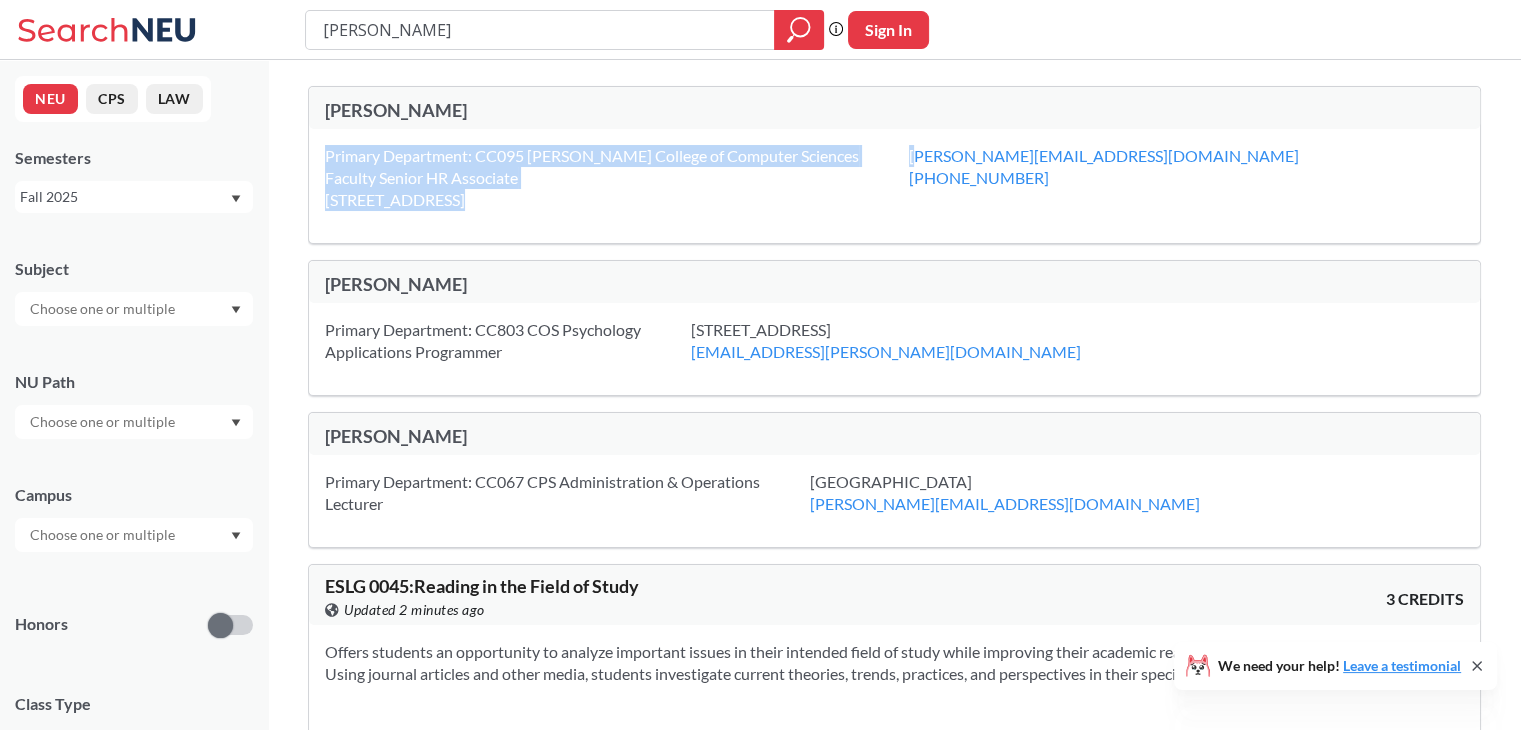 click on "Primary Department: CC095 [PERSON_NAME] College of Computer Sciences Faculty Senior HR Associate [STREET_ADDRESS]" at bounding box center [617, 178] 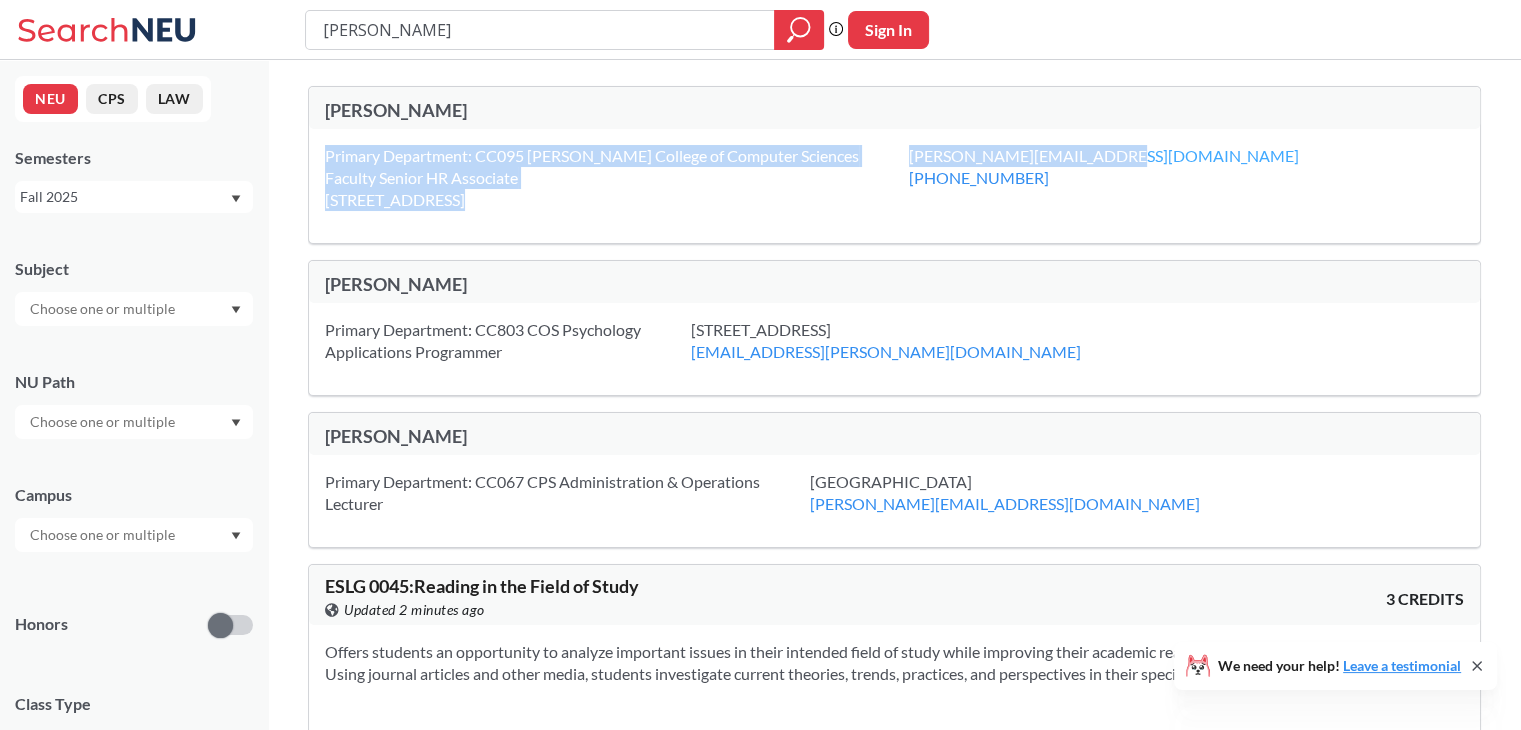 drag, startPoint x: 839, startPoint y: 157, endPoint x: 1047, endPoint y: 157, distance: 208 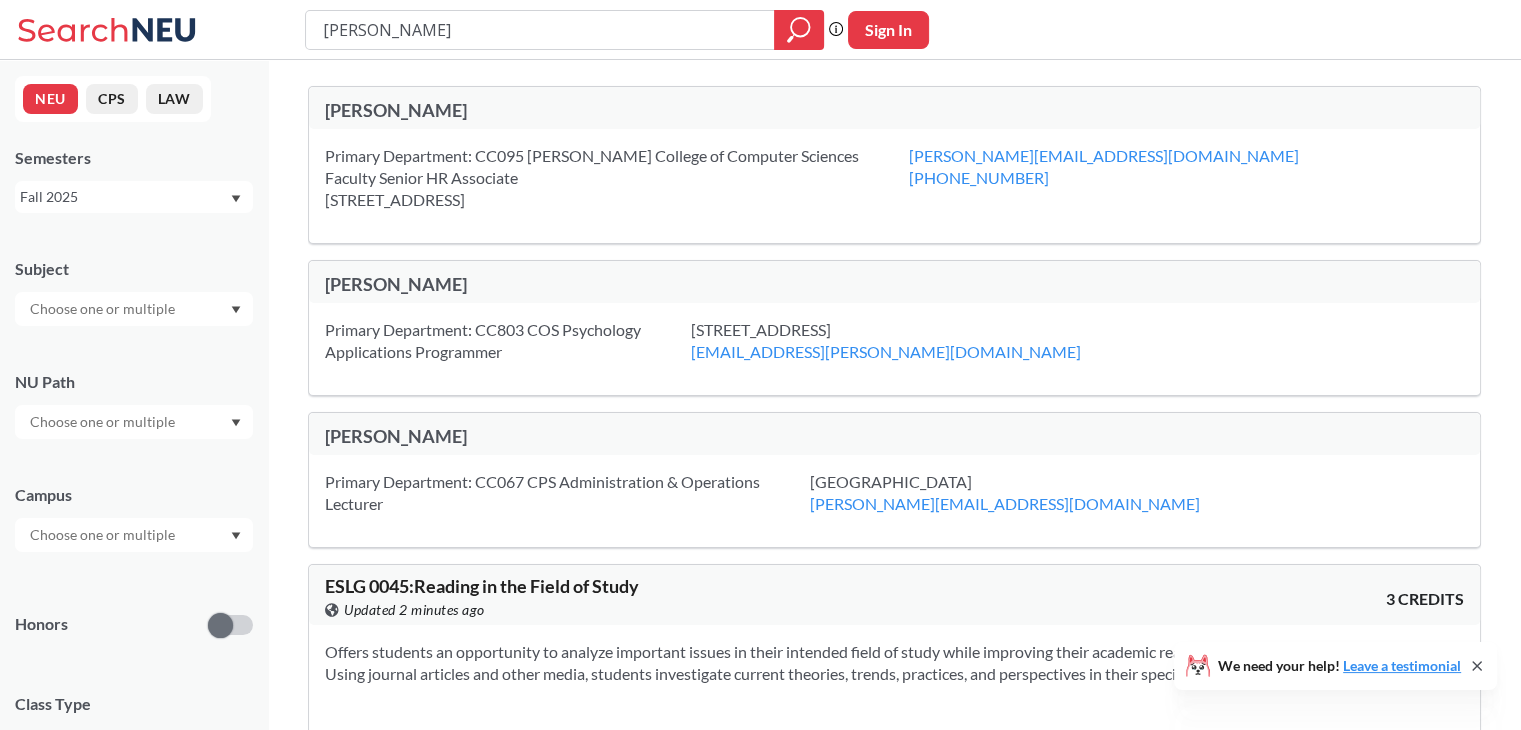 click on "[PERSON_NAME][EMAIL_ADDRESS][DOMAIN_NAME] [PHONE_NUMBER]" at bounding box center (1129, 167) 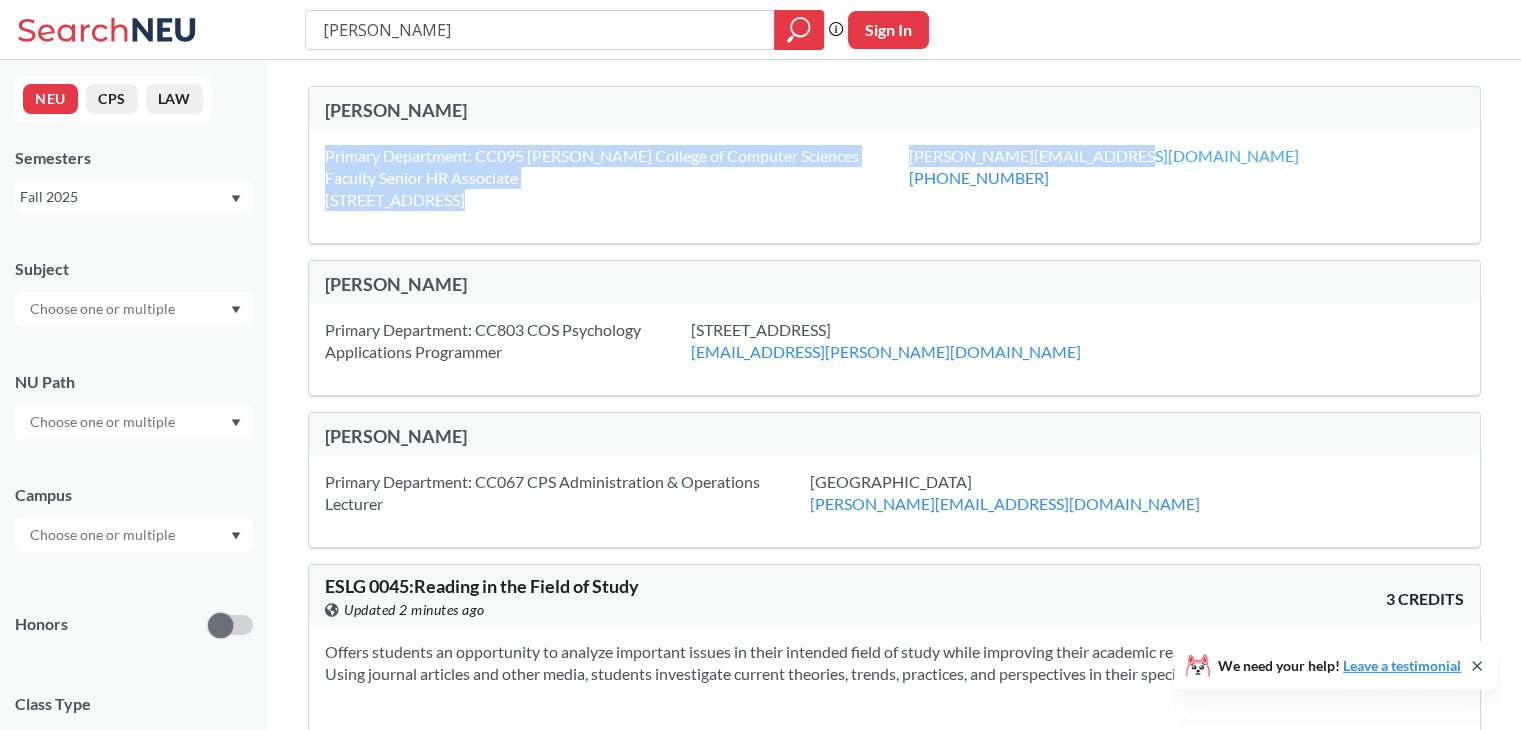 drag, startPoint x: 842, startPoint y: 159, endPoint x: 1052, endPoint y: 156, distance: 210.02142 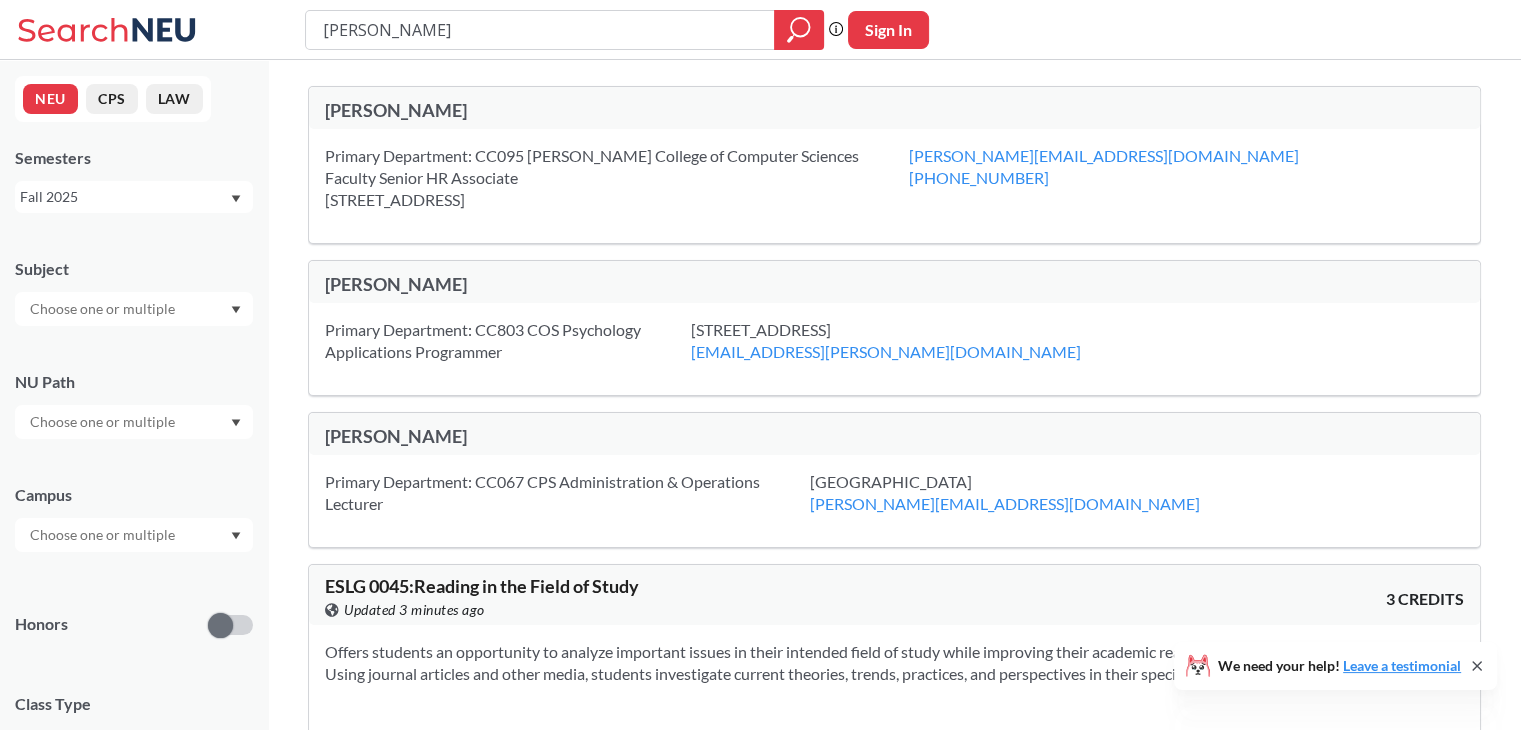 click on "[PERSON_NAME]" at bounding box center (894, 282) 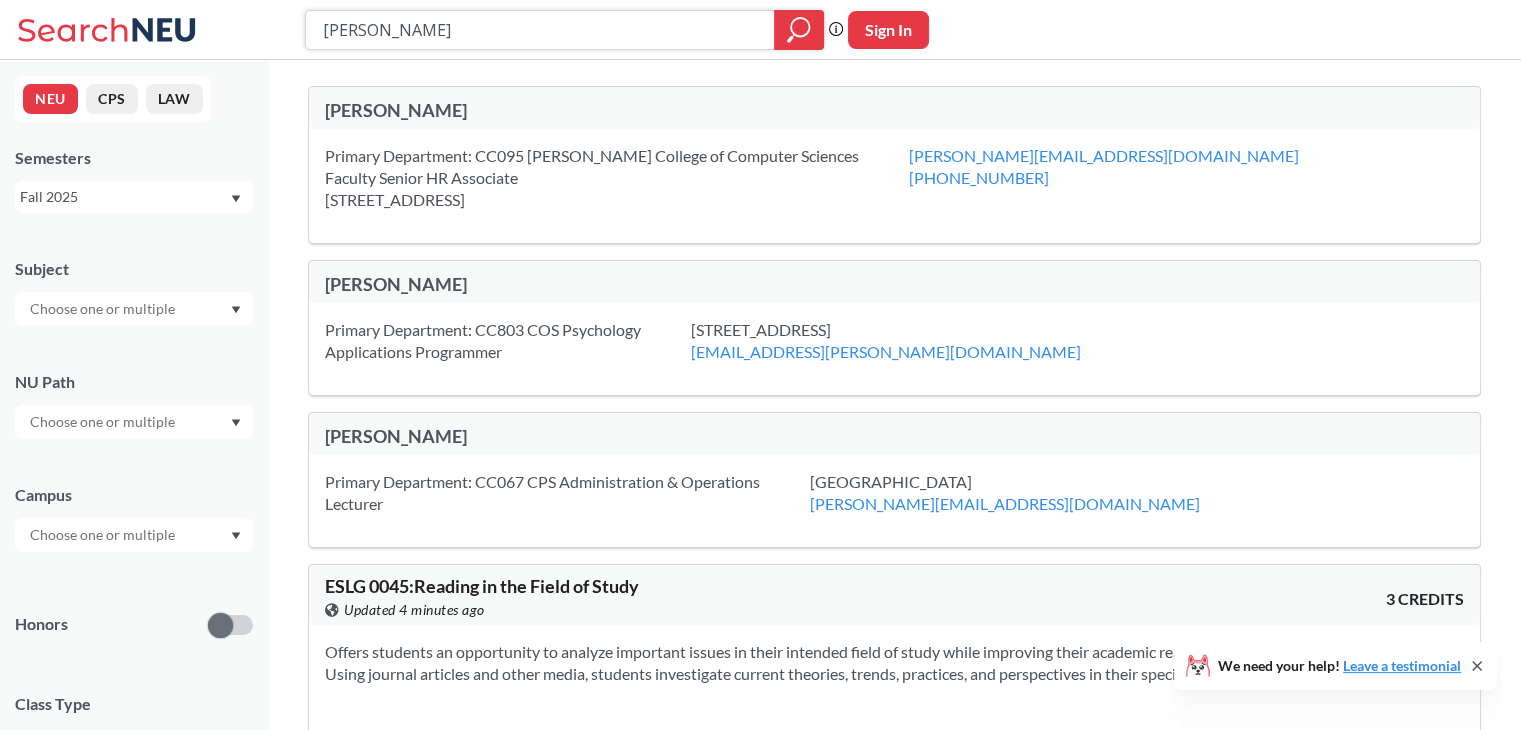 click on "[PERSON_NAME]" at bounding box center (540, 30) 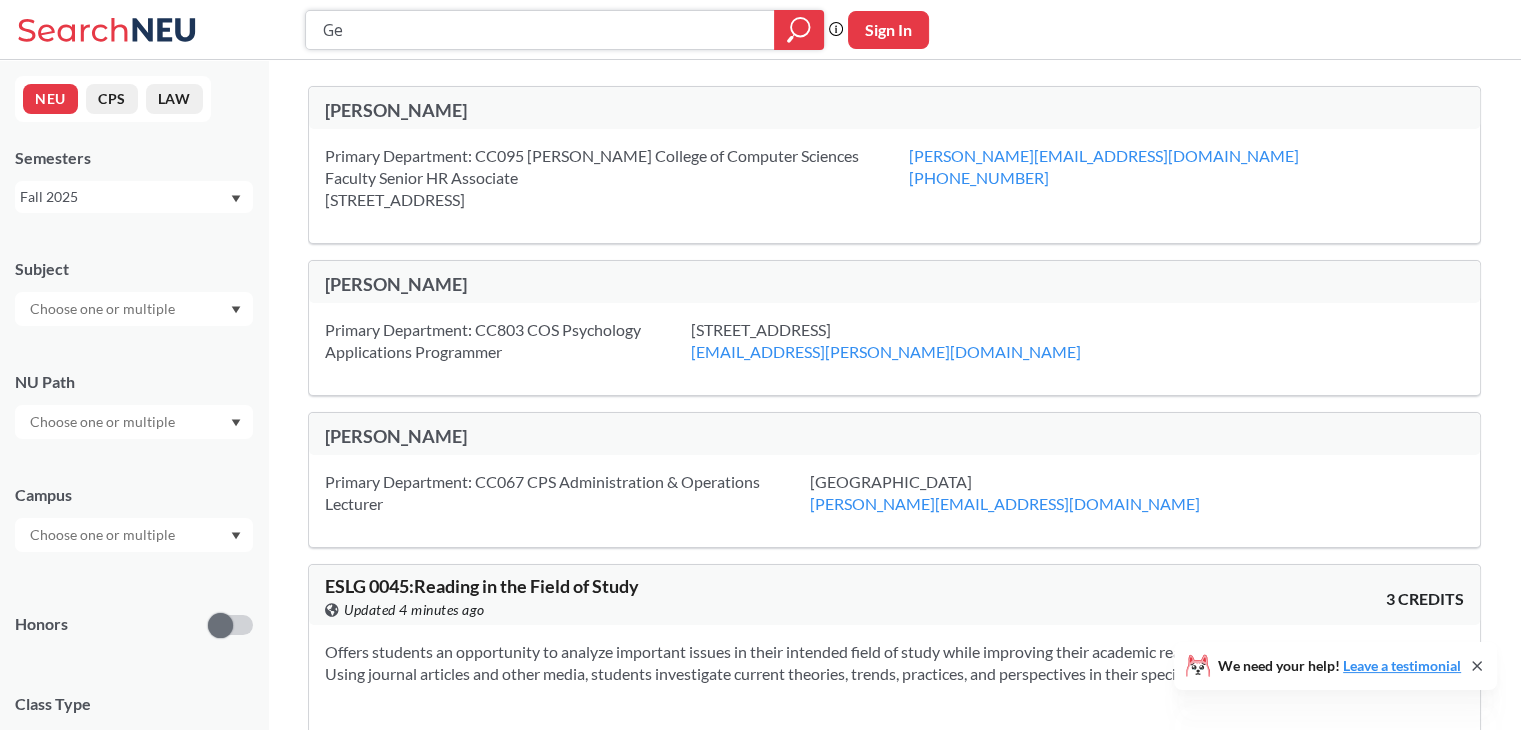 type on "G" 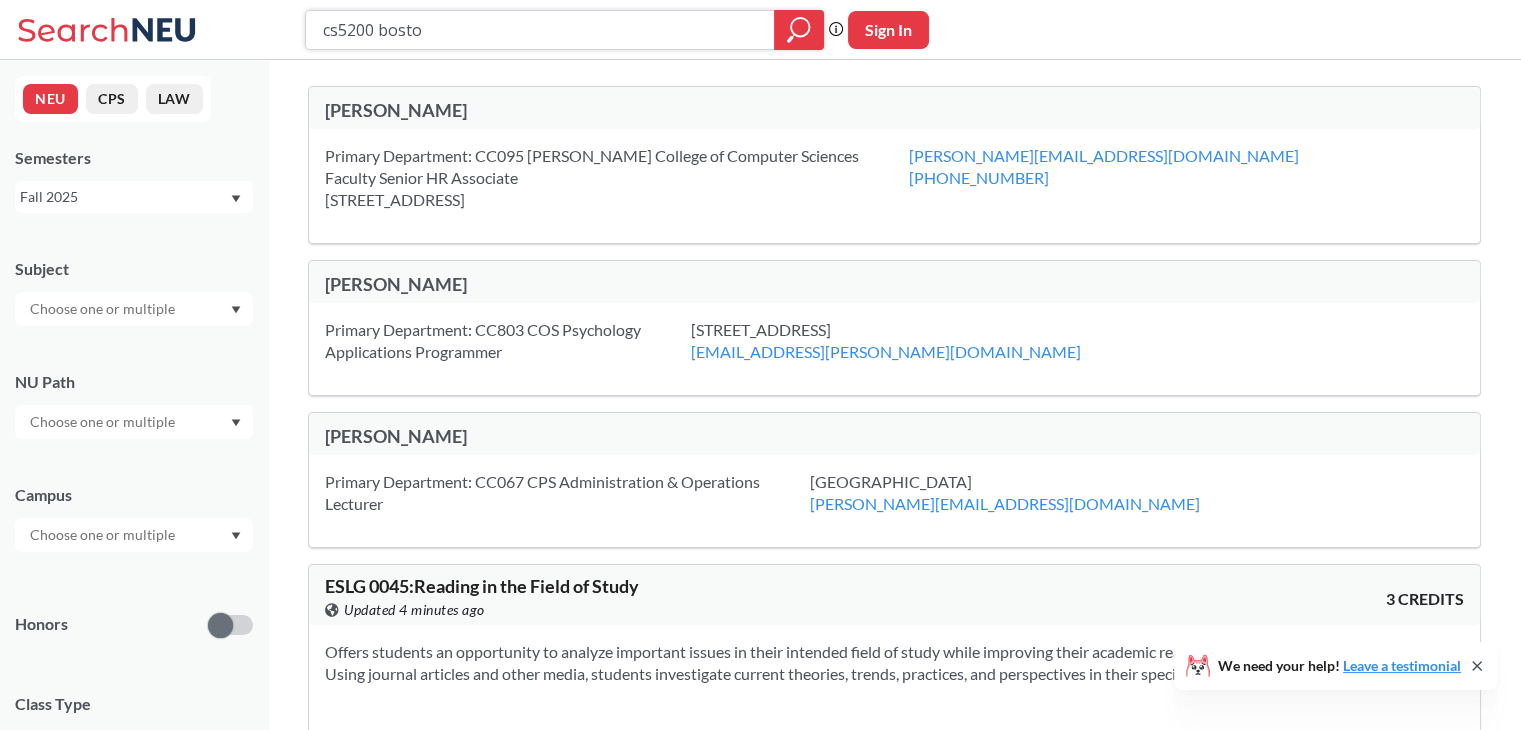 type on "cs5200 [GEOGRAPHIC_DATA]" 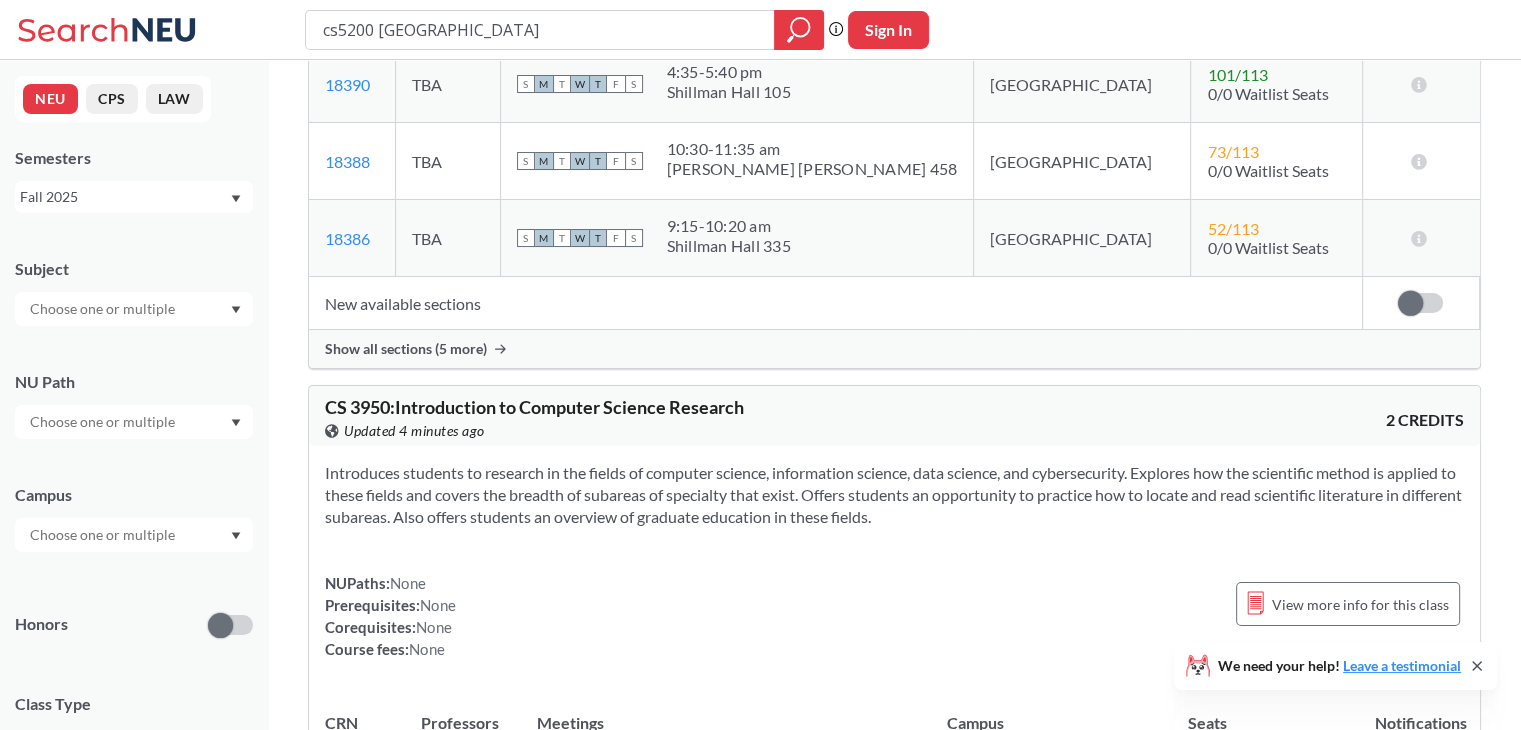 scroll, scrollTop: 5860, scrollLeft: 0, axis: vertical 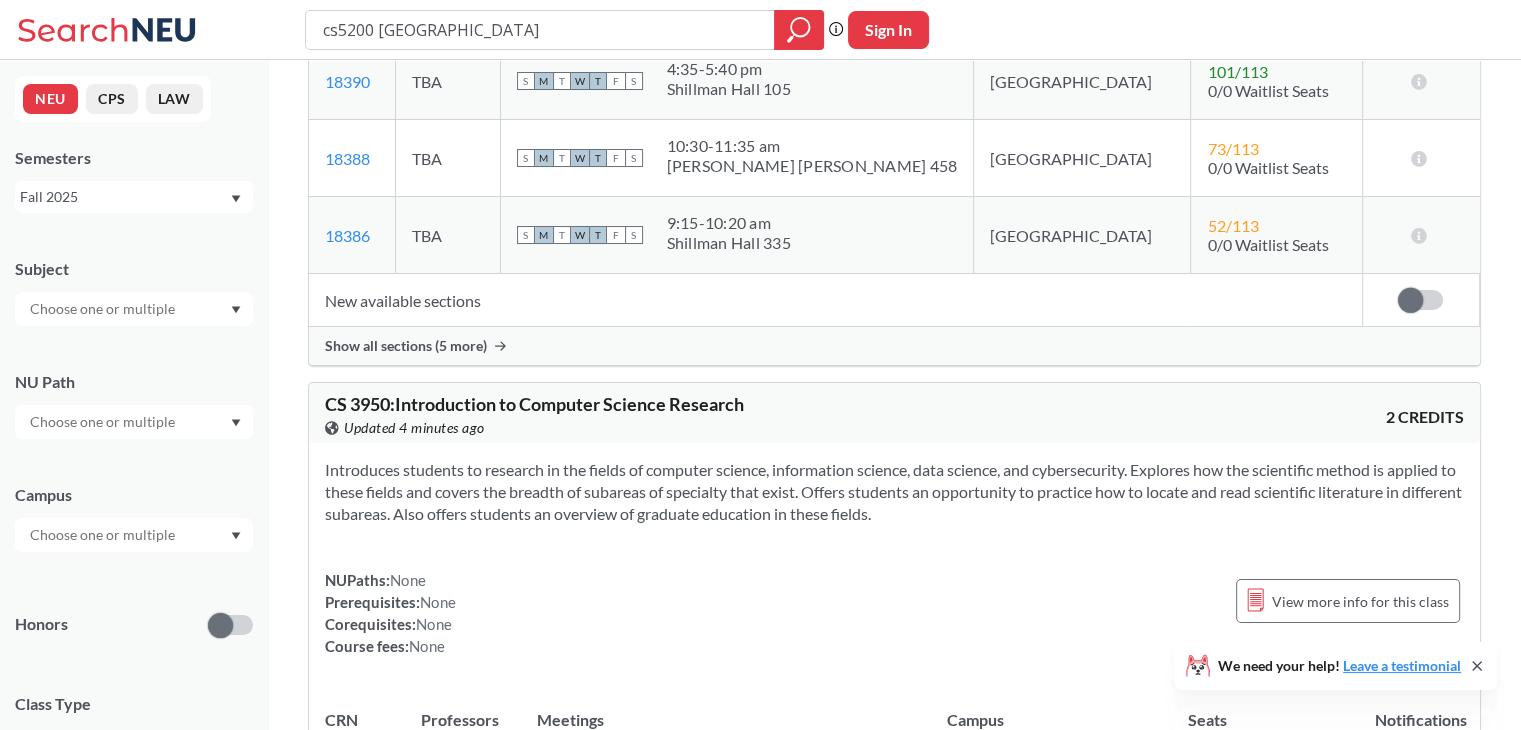 click on "cs5200 [GEOGRAPHIC_DATA]" at bounding box center (540, 30) 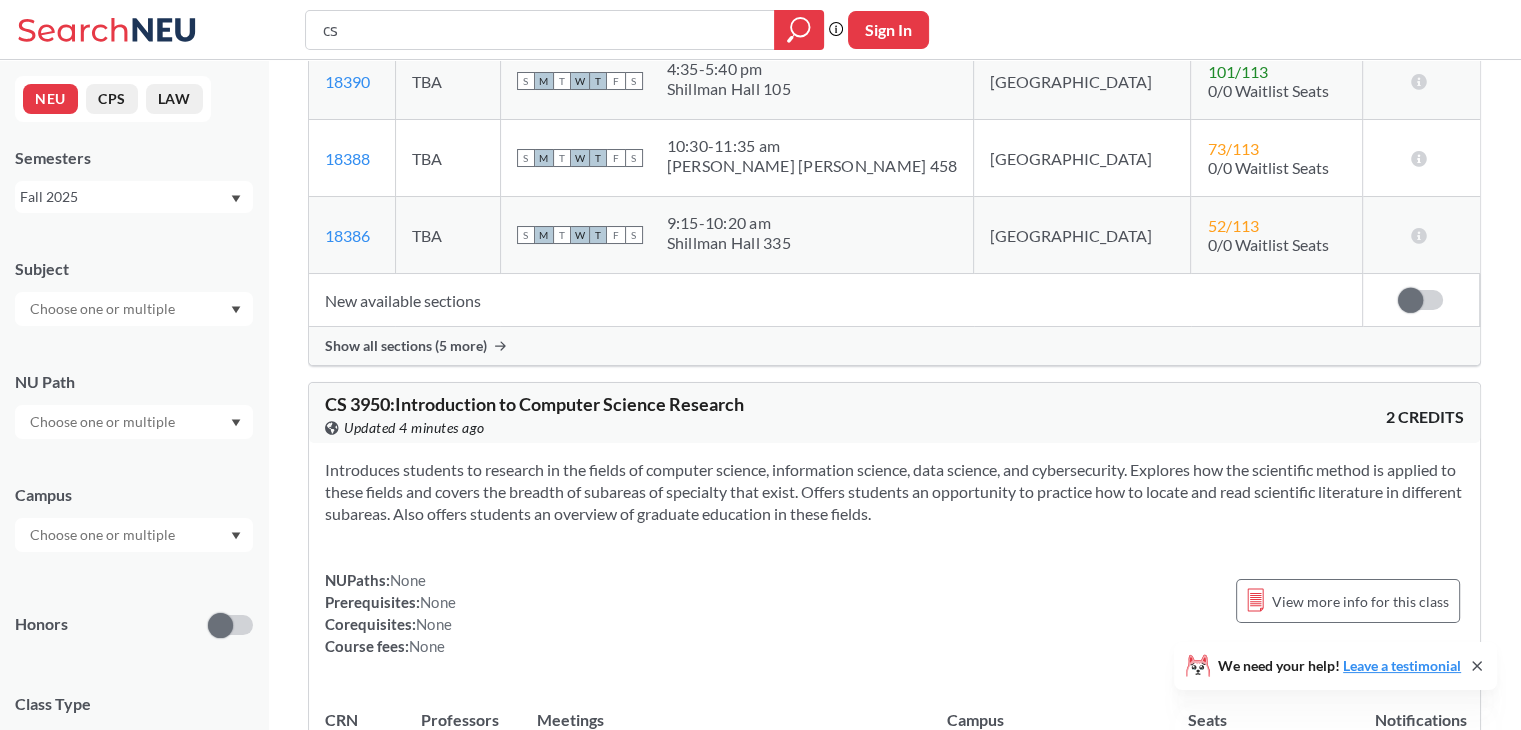 type on "c" 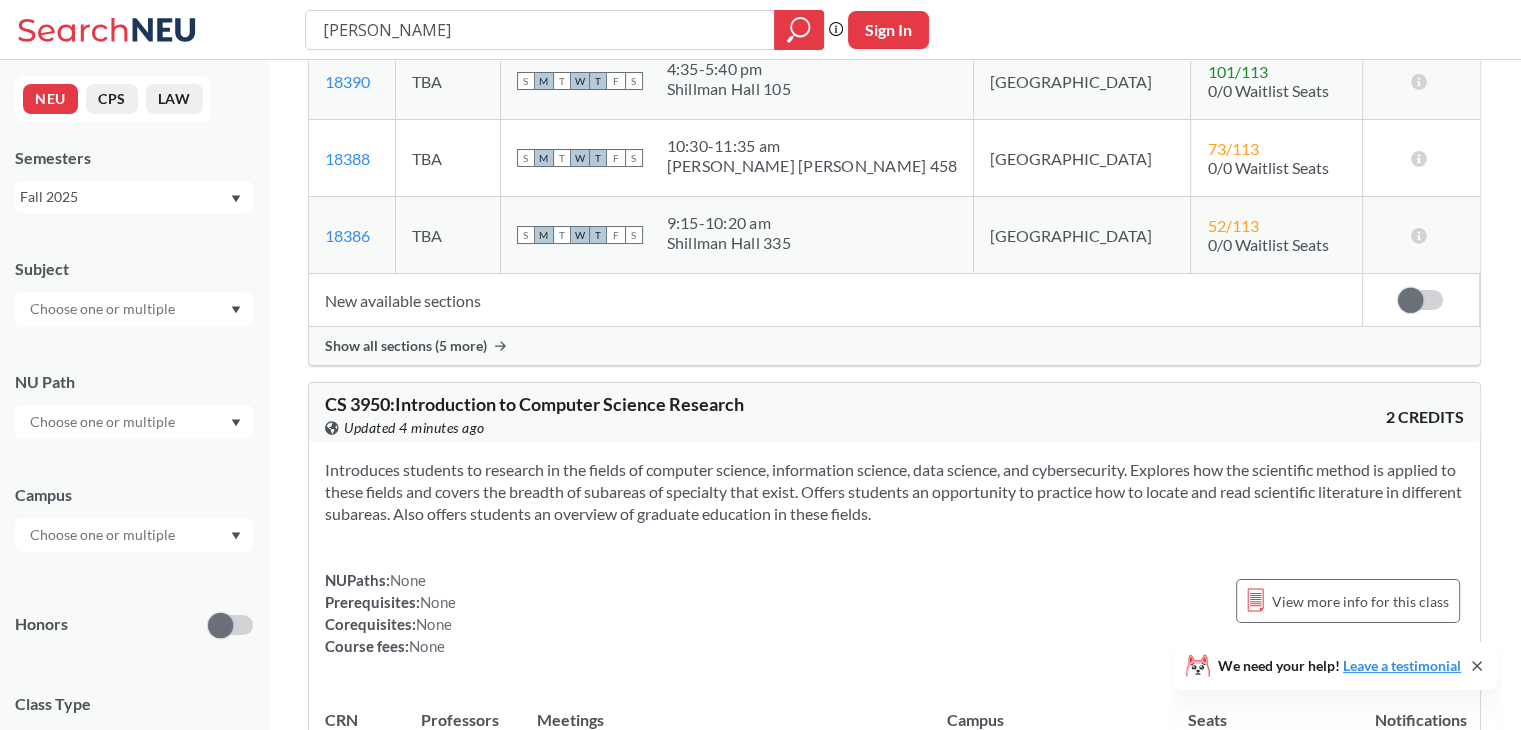 type on "[PERSON_NAME]" 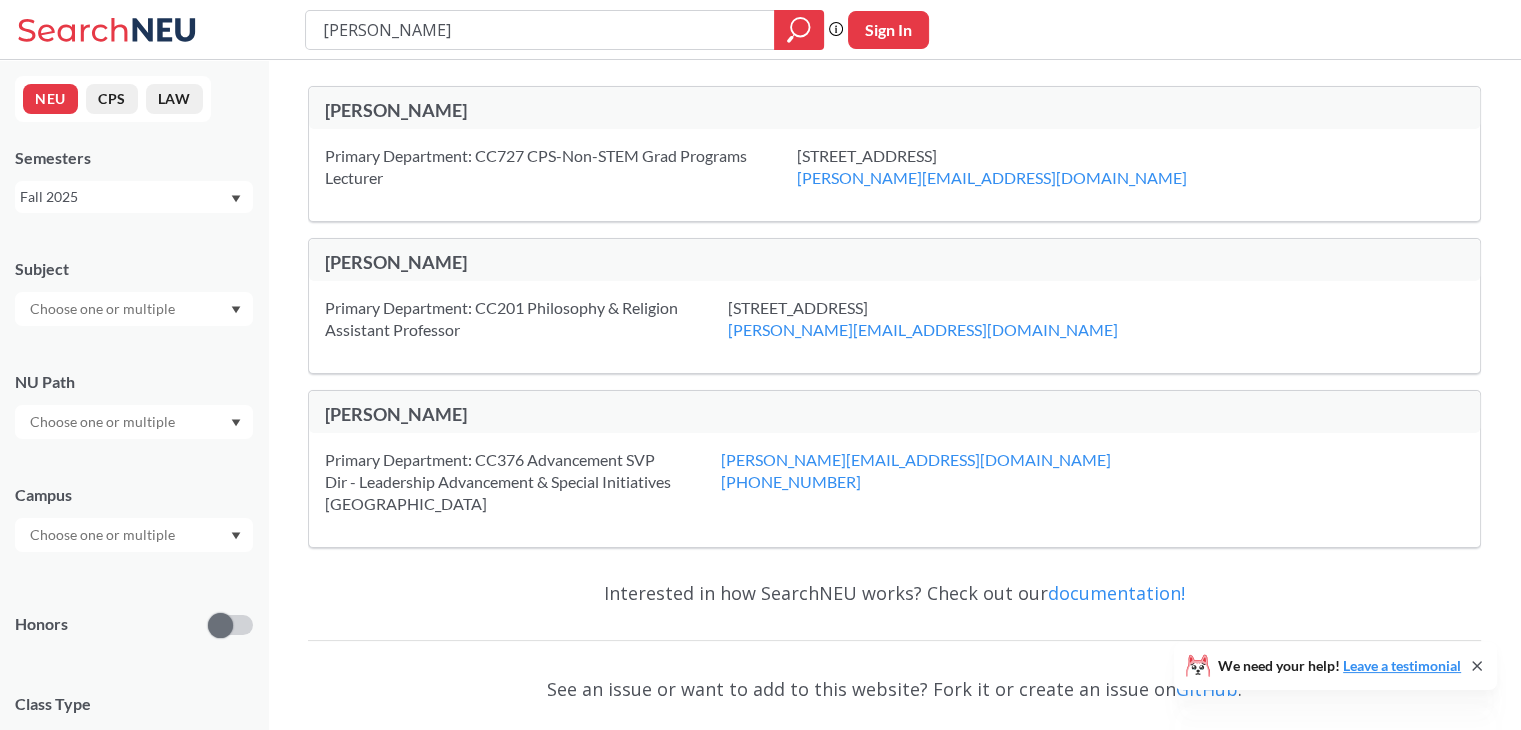 click on "[PERSON_NAME]" at bounding box center (540, 30) 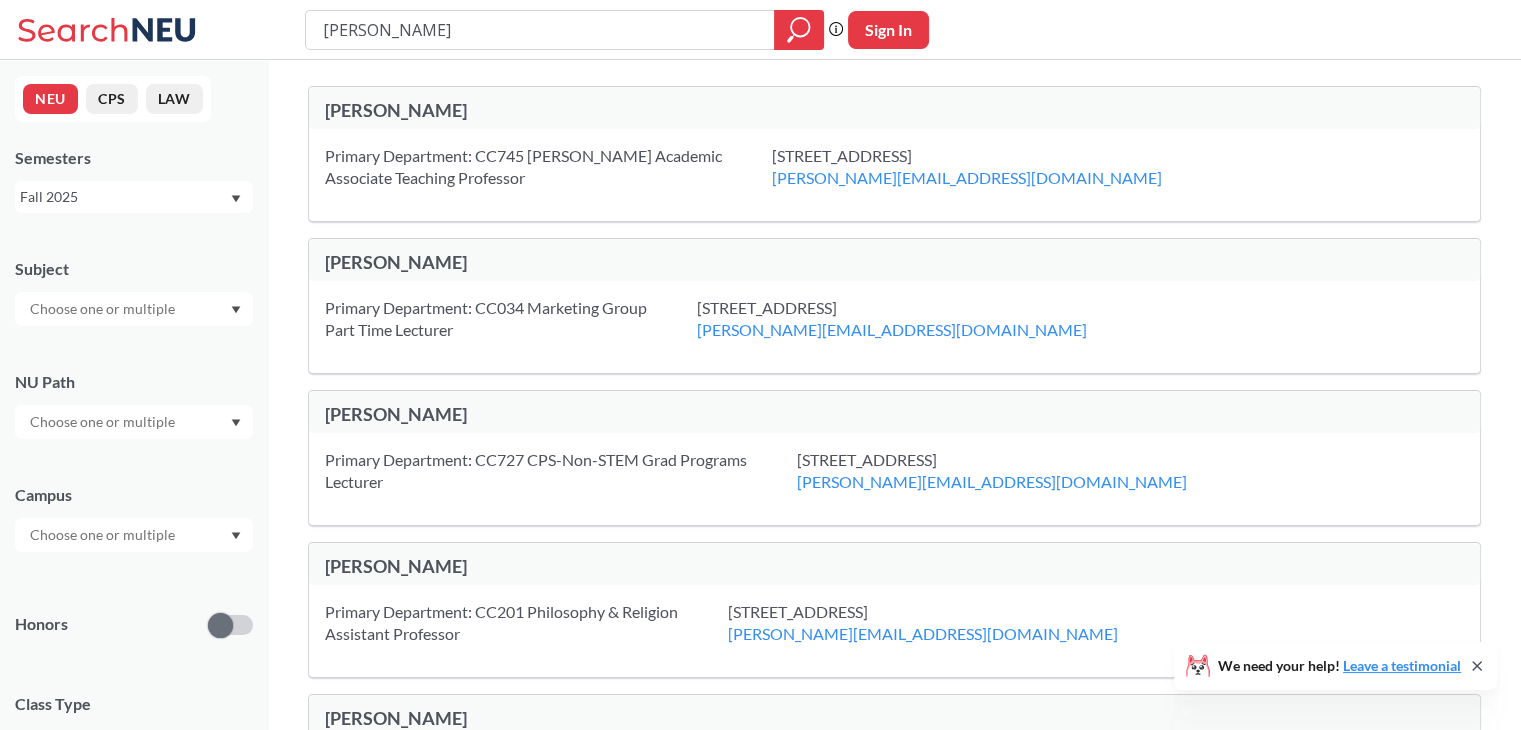 click on "[PERSON_NAME]" at bounding box center [610, 110] 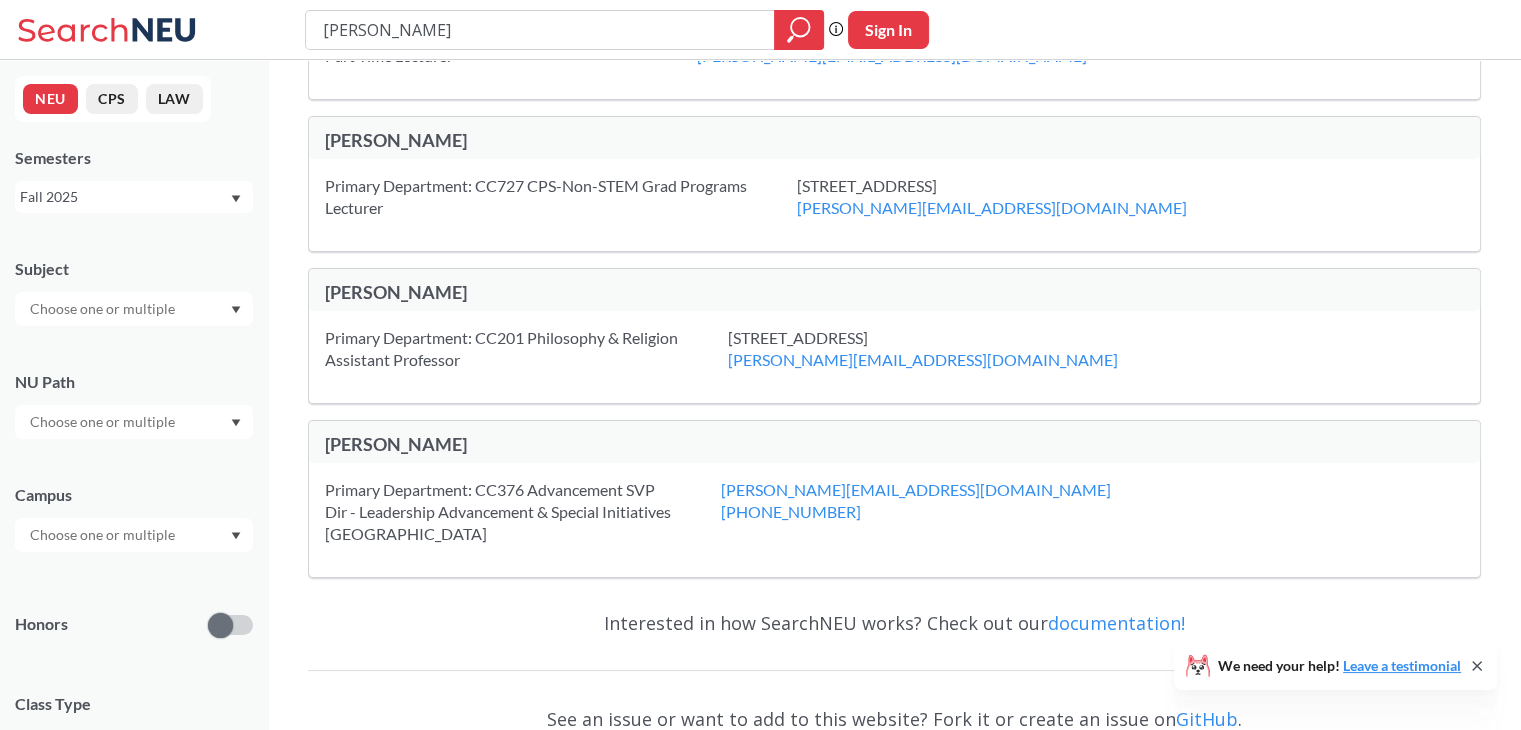 scroll, scrollTop: 0, scrollLeft: 0, axis: both 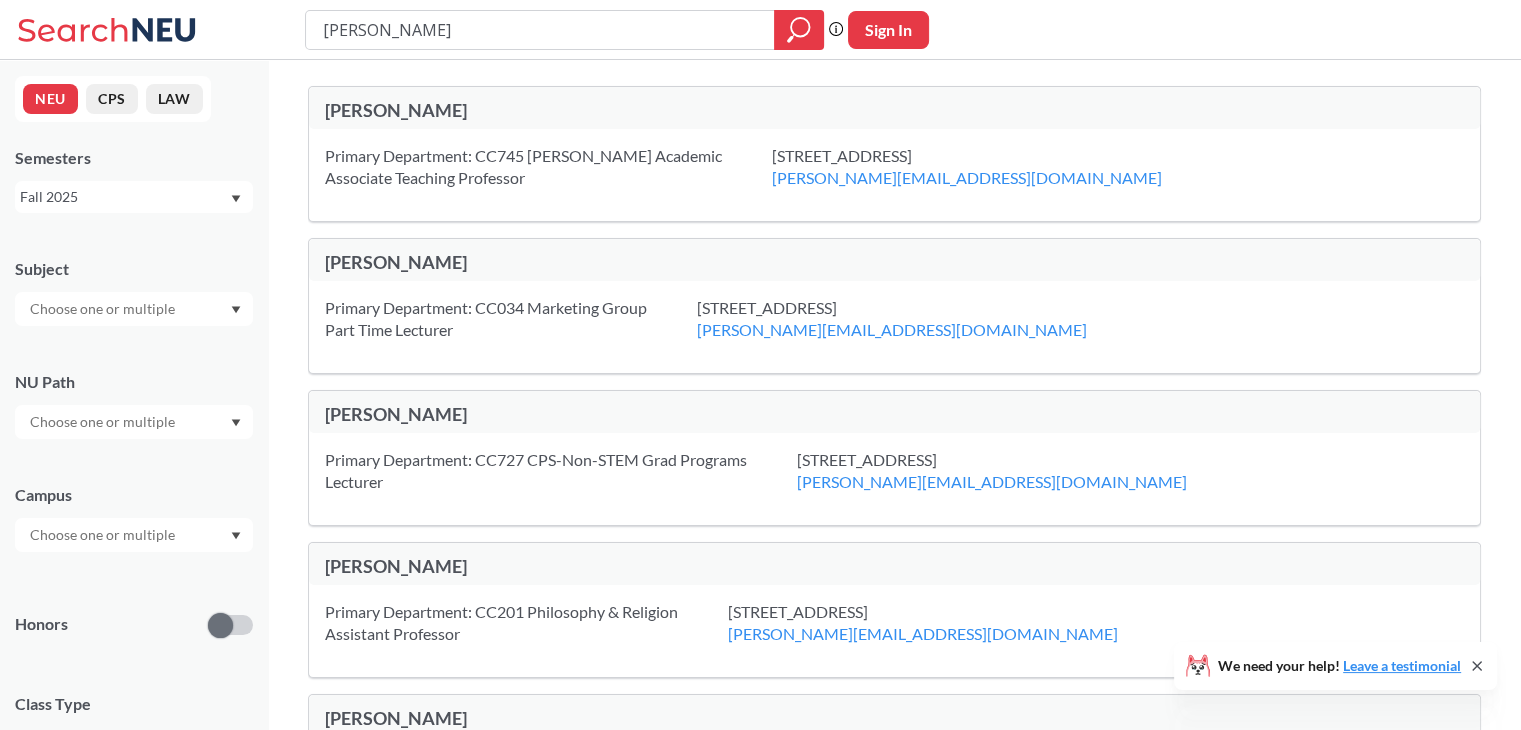 click at bounding box center (134, 309) 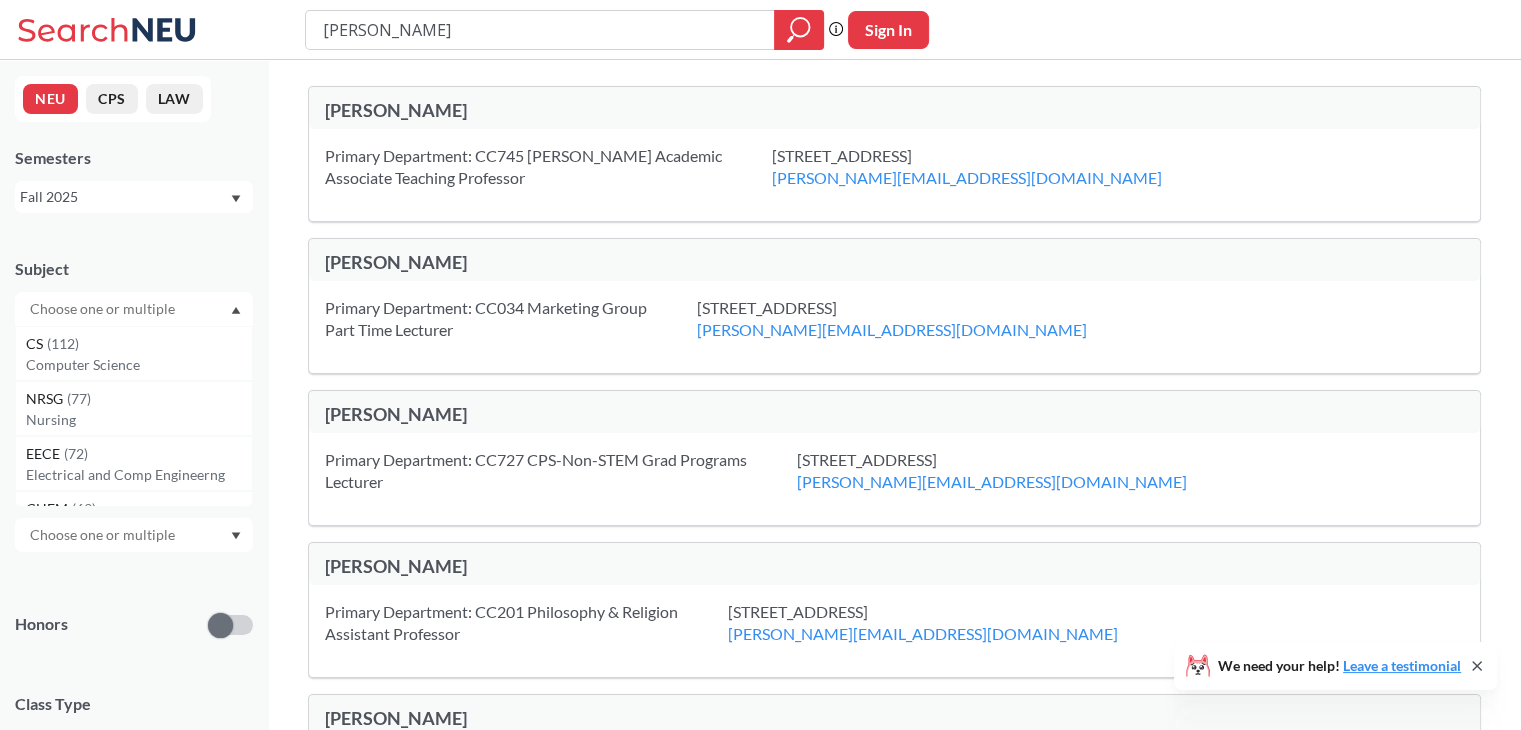 click at bounding box center (134, 309) 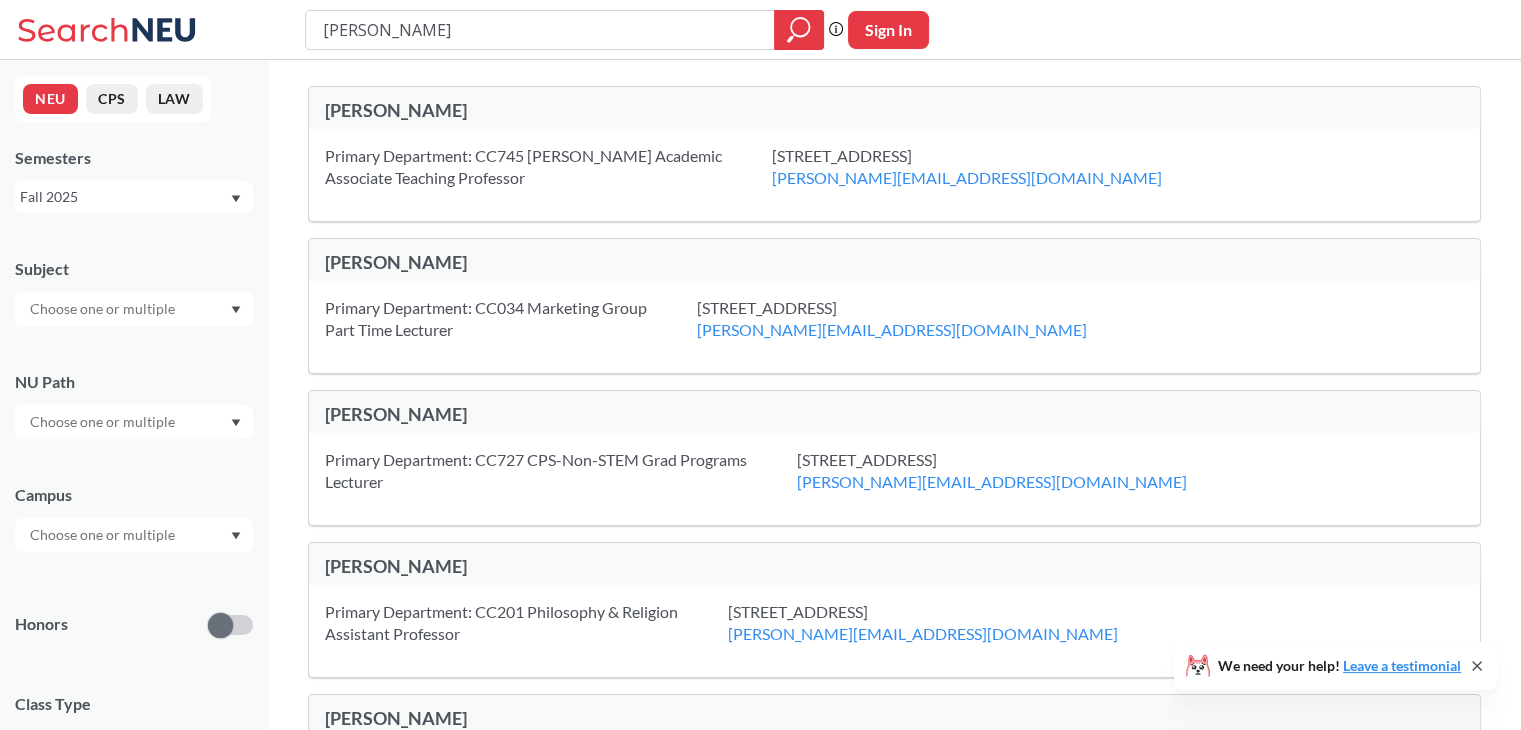 click at bounding box center [134, 309] 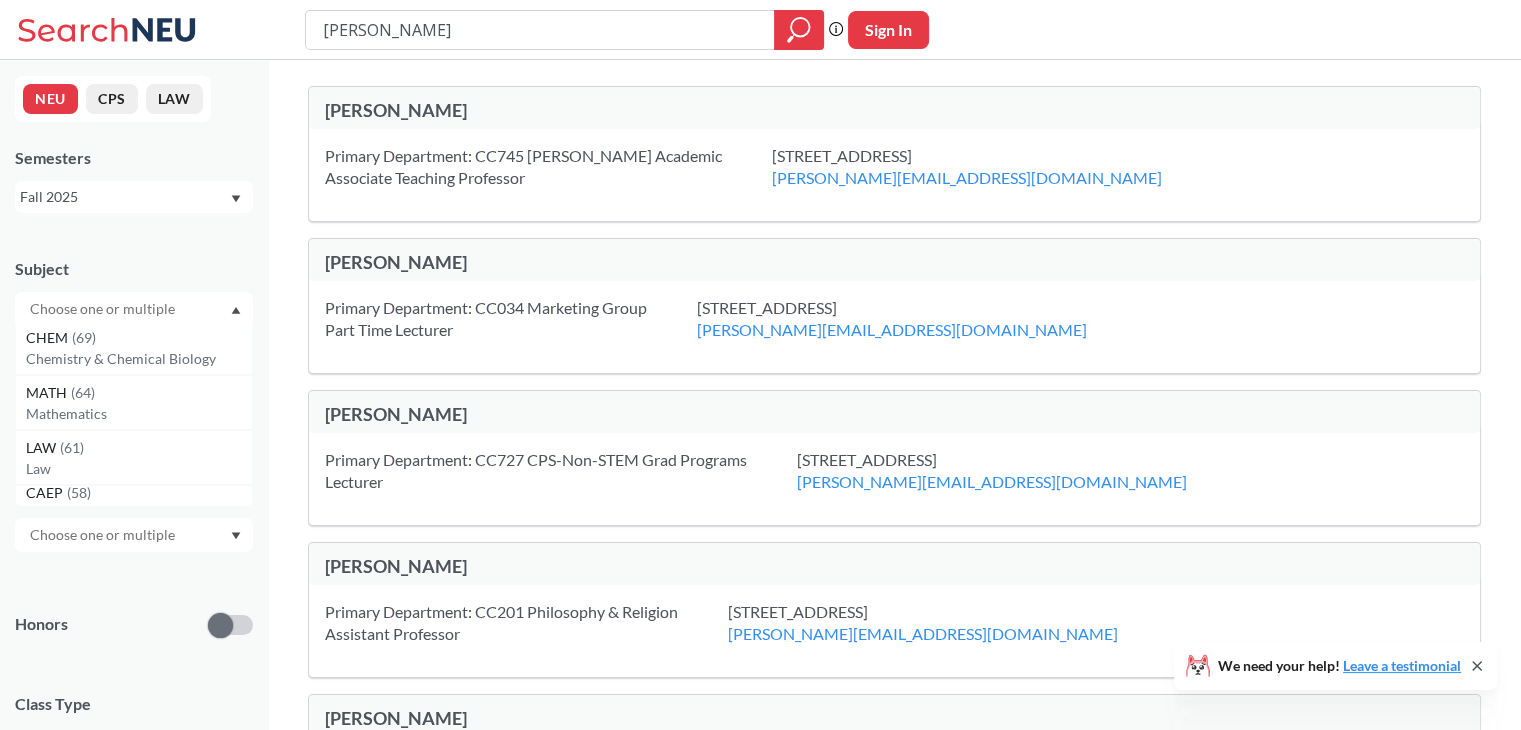 scroll, scrollTop: 0, scrollLeft: 0, axis: both 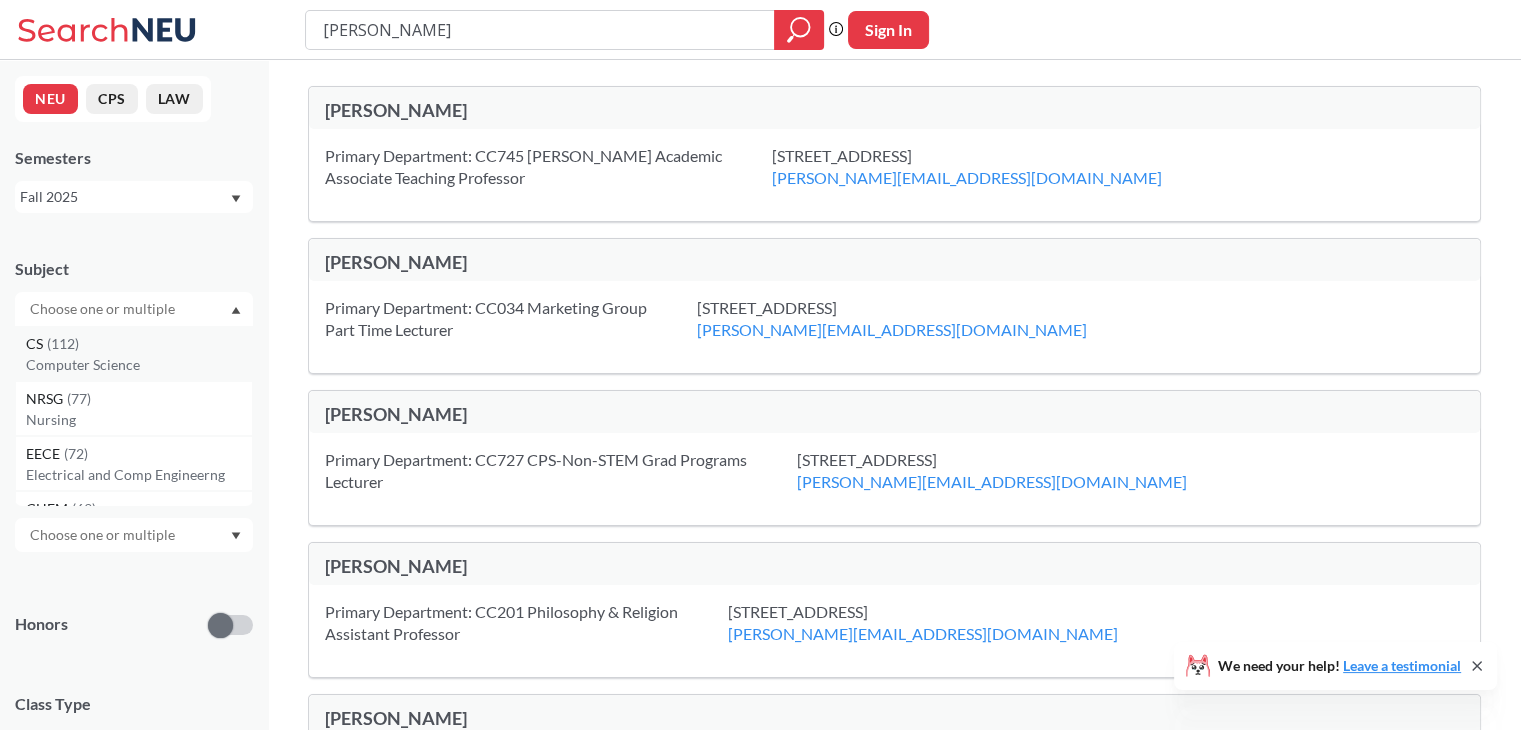 click on "CS ( 112 )" at bounding box center [139, 344] 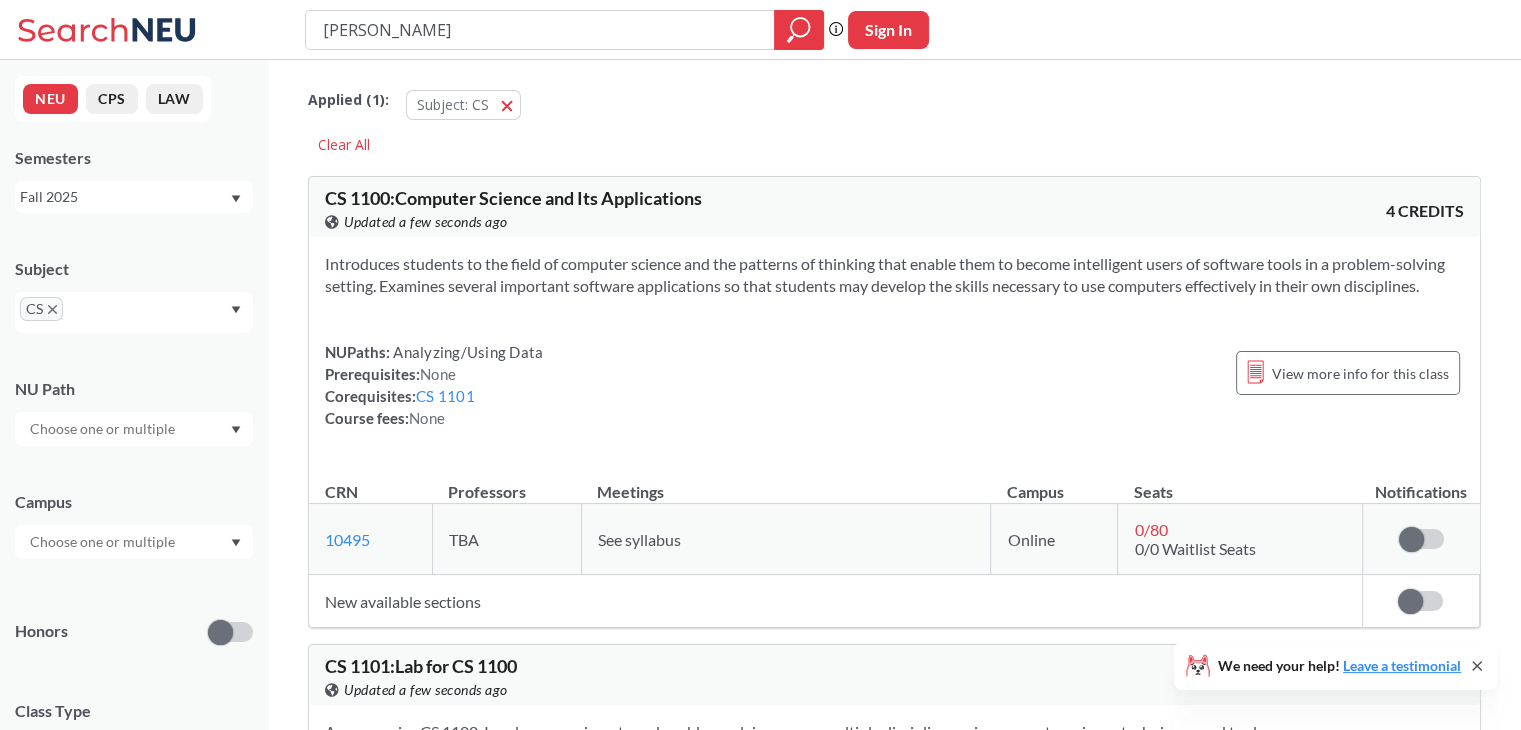 click on "NEU CPS LAW Semesters Fall 2025 Subject CS NU Path Campus Honors Class Type Lecture 82 Individual Instruction 13 Recitation/Discussion 6 Seminar 6 Lab 4 Off-campus instruction 1 Course ID Range 1000 2000 3000 4000 5000 6000 7000 8000" at bounding box center [134, 395] 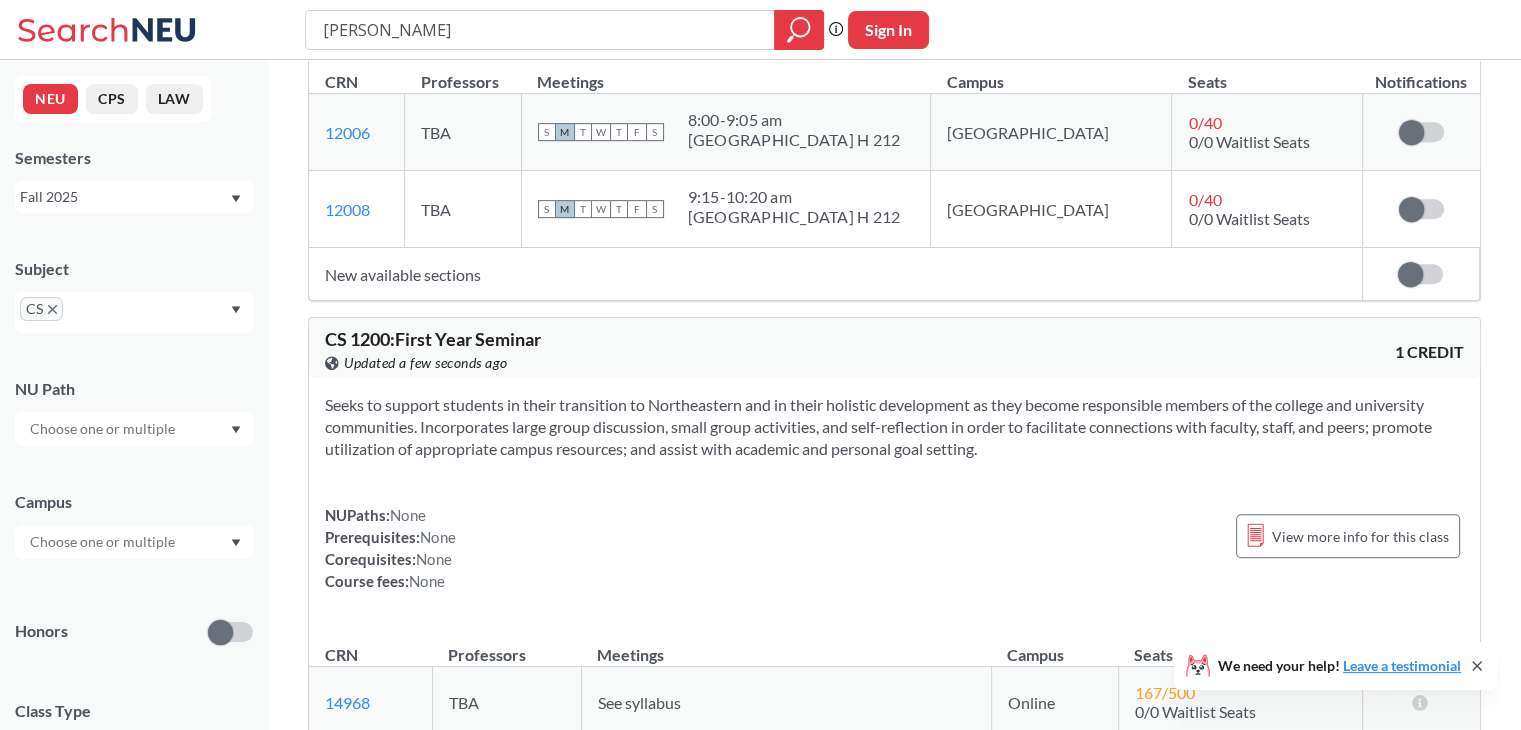 scroll, scrollTop: 864, scrollLeft: 0, axis: vertical 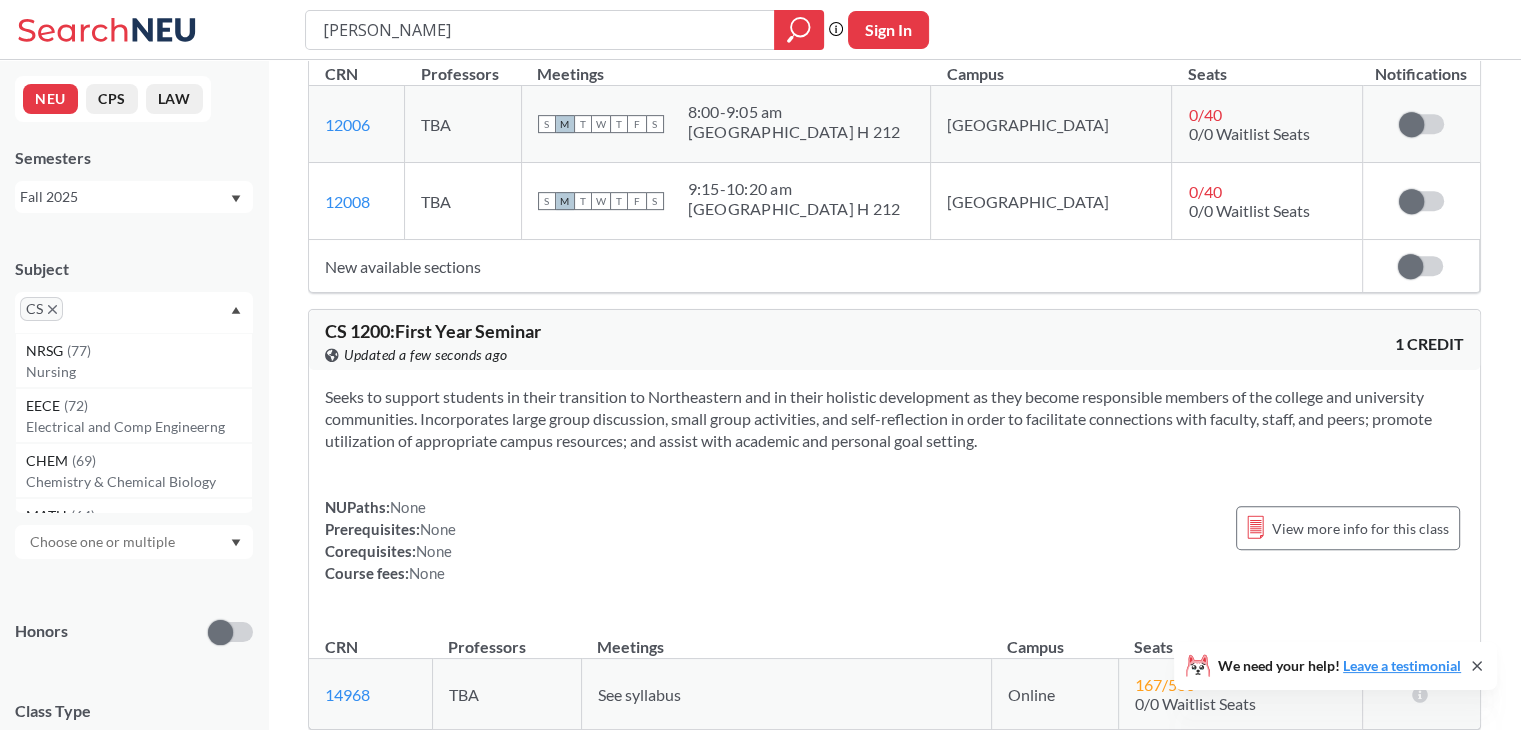 click 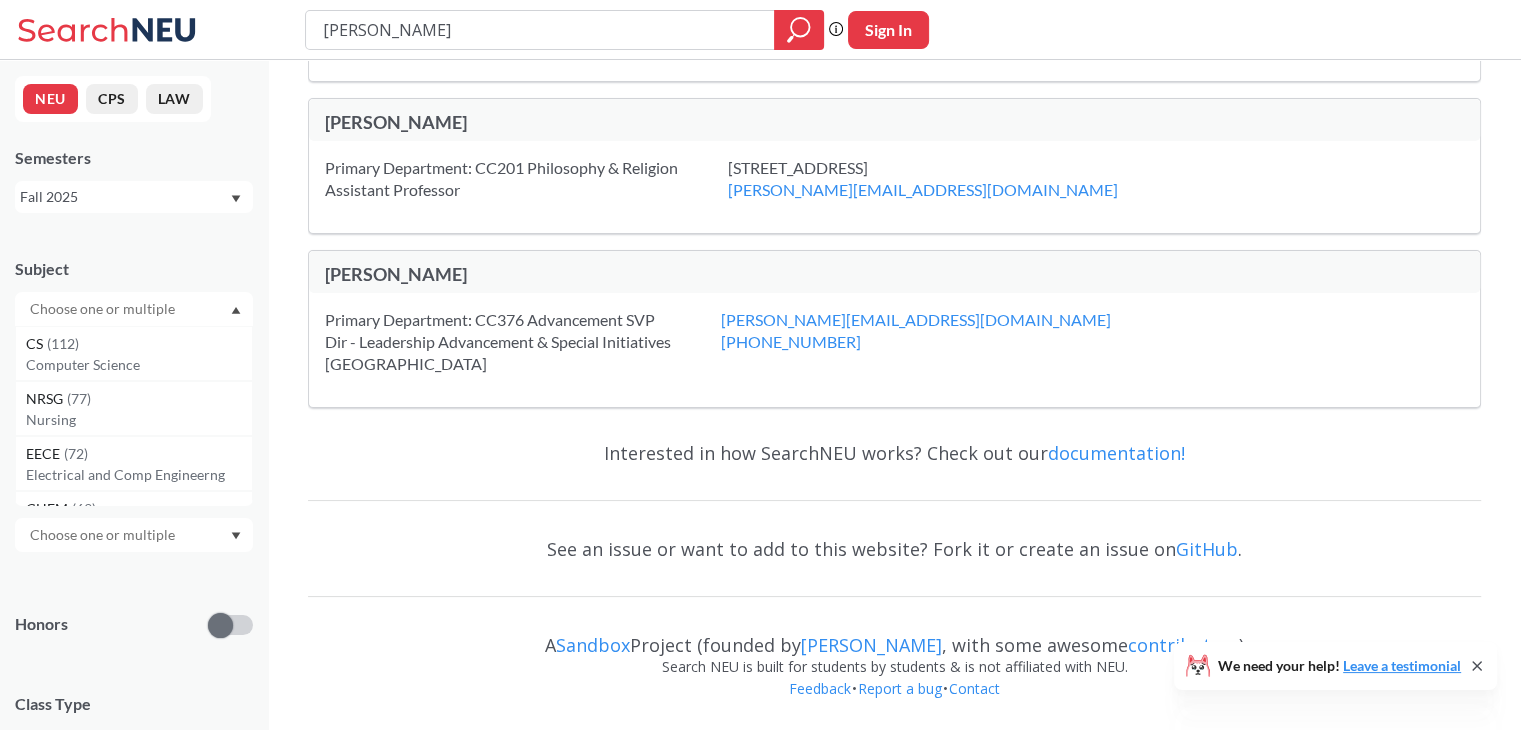 scroll, scrollTop: 441, scrollLeft: 0, axis: vertical 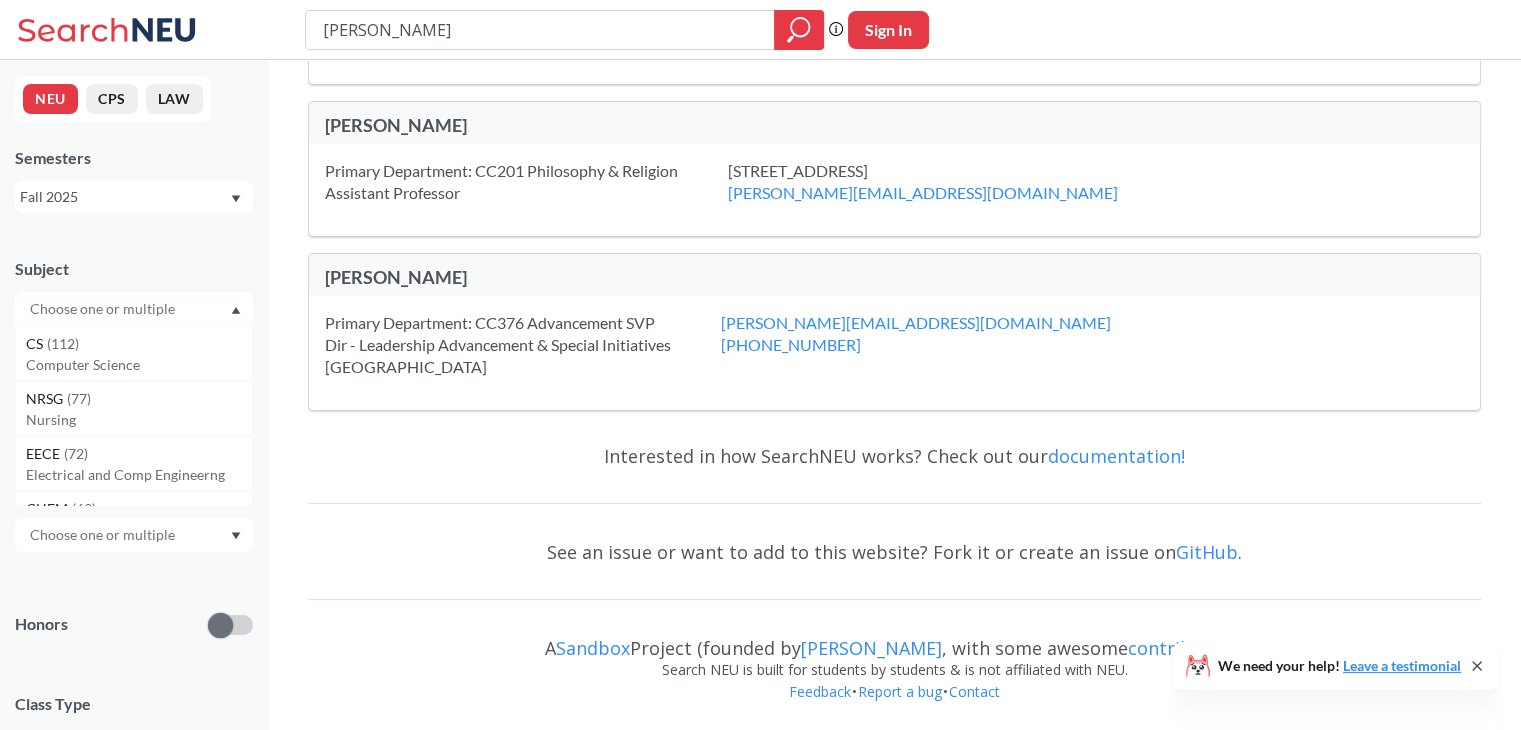 click at bounding box center (104, 309) 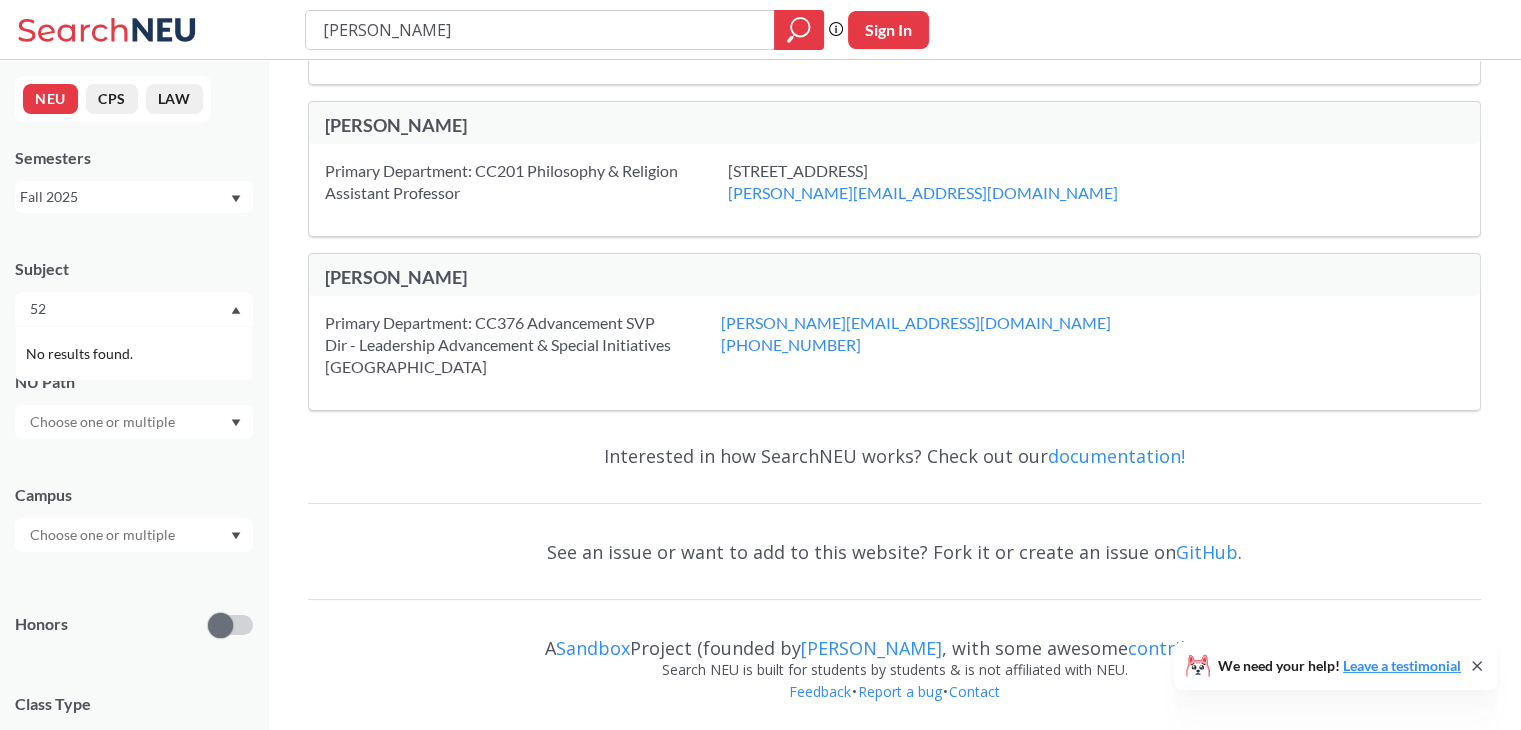 type on "5" 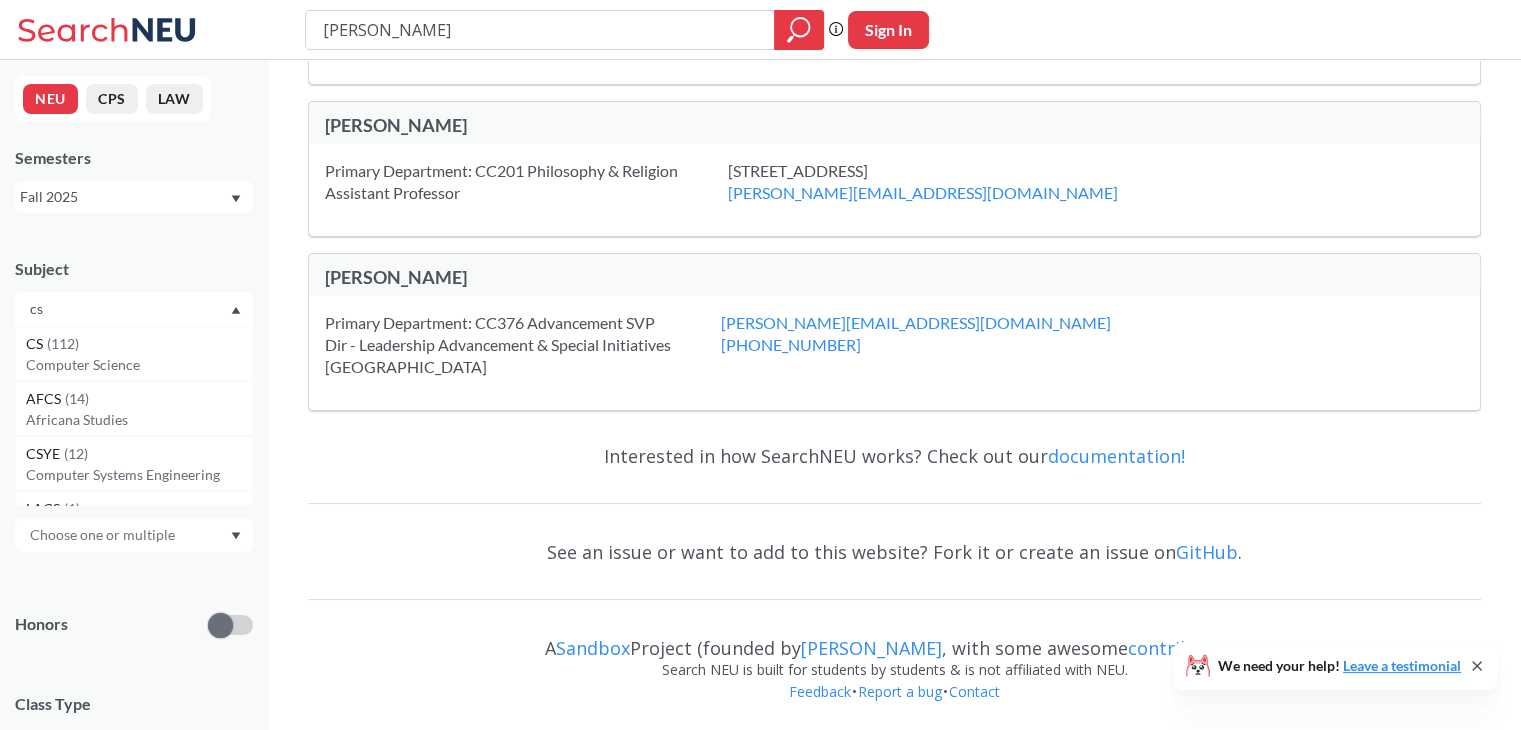 type on "c" 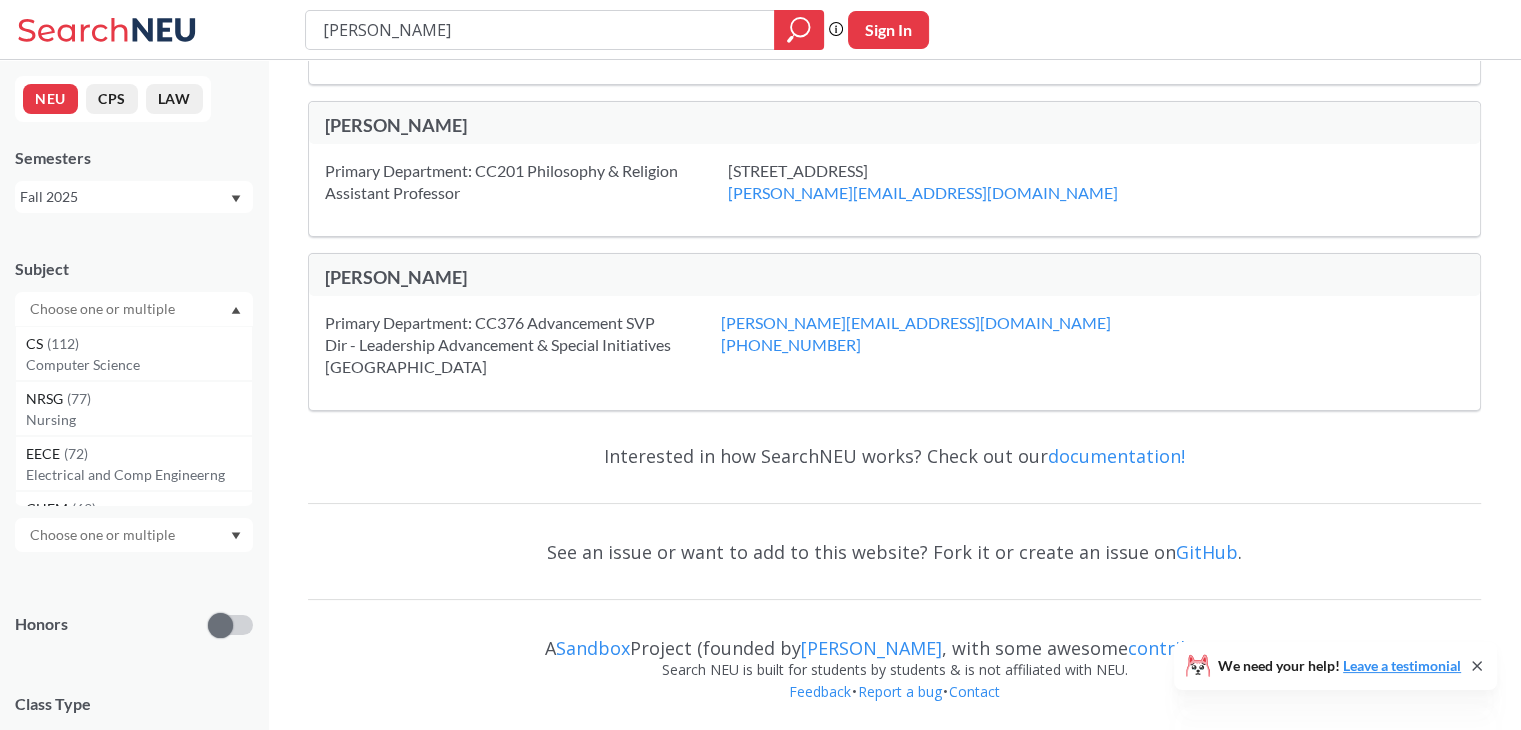 type 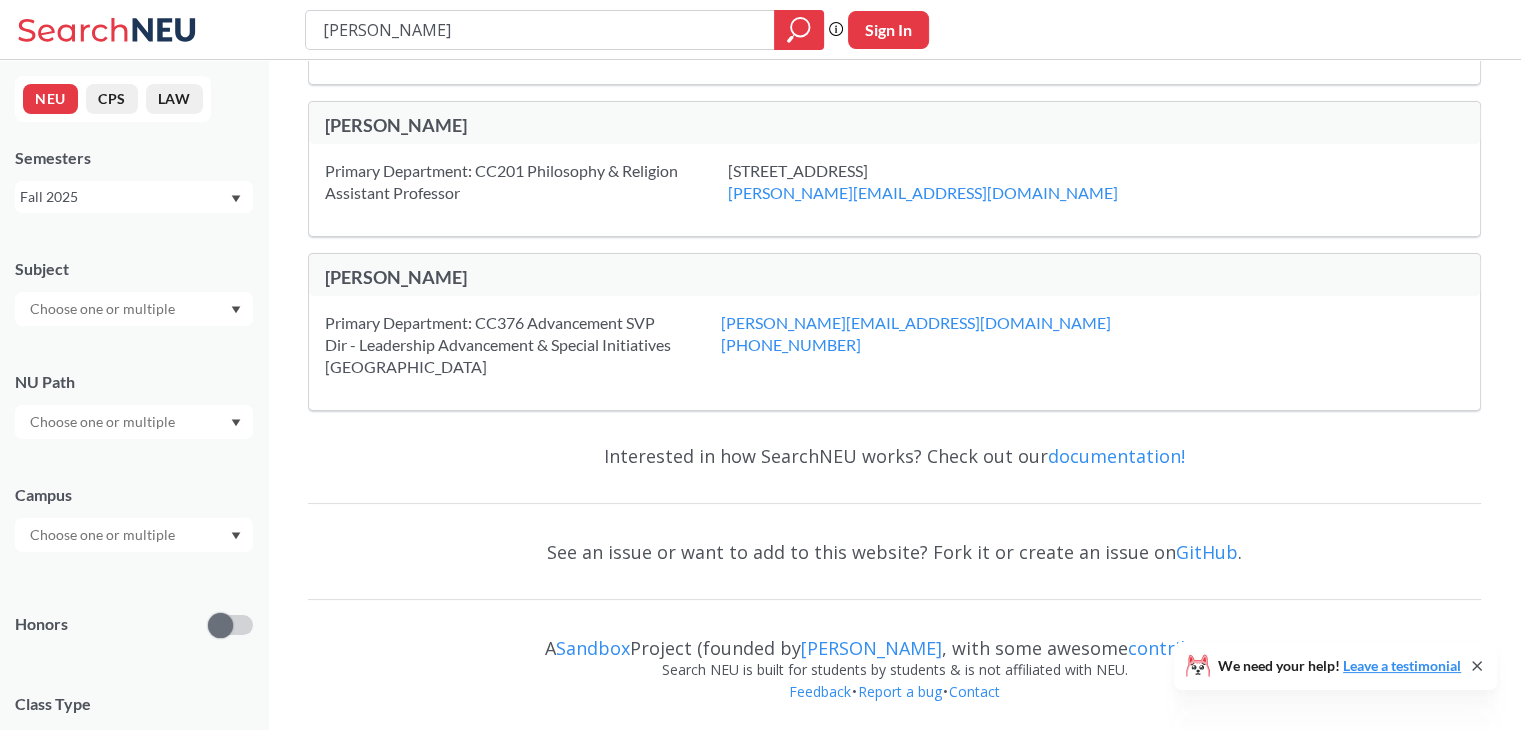 click on "Subject" at bounding box center (134, 282) 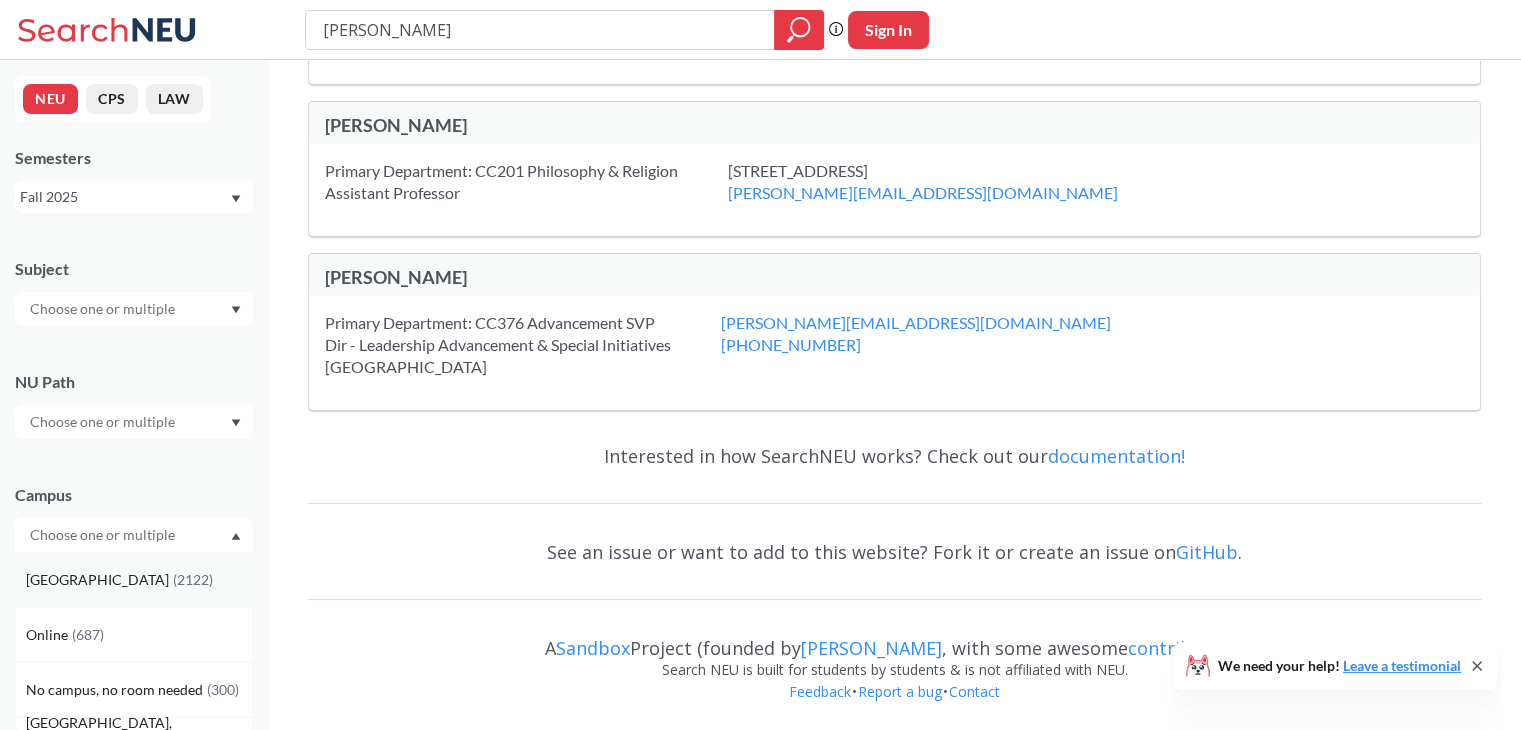 click on "[GEOGRAPHIC_DATA] ( 2122 )" at bounding box center [139, 580] 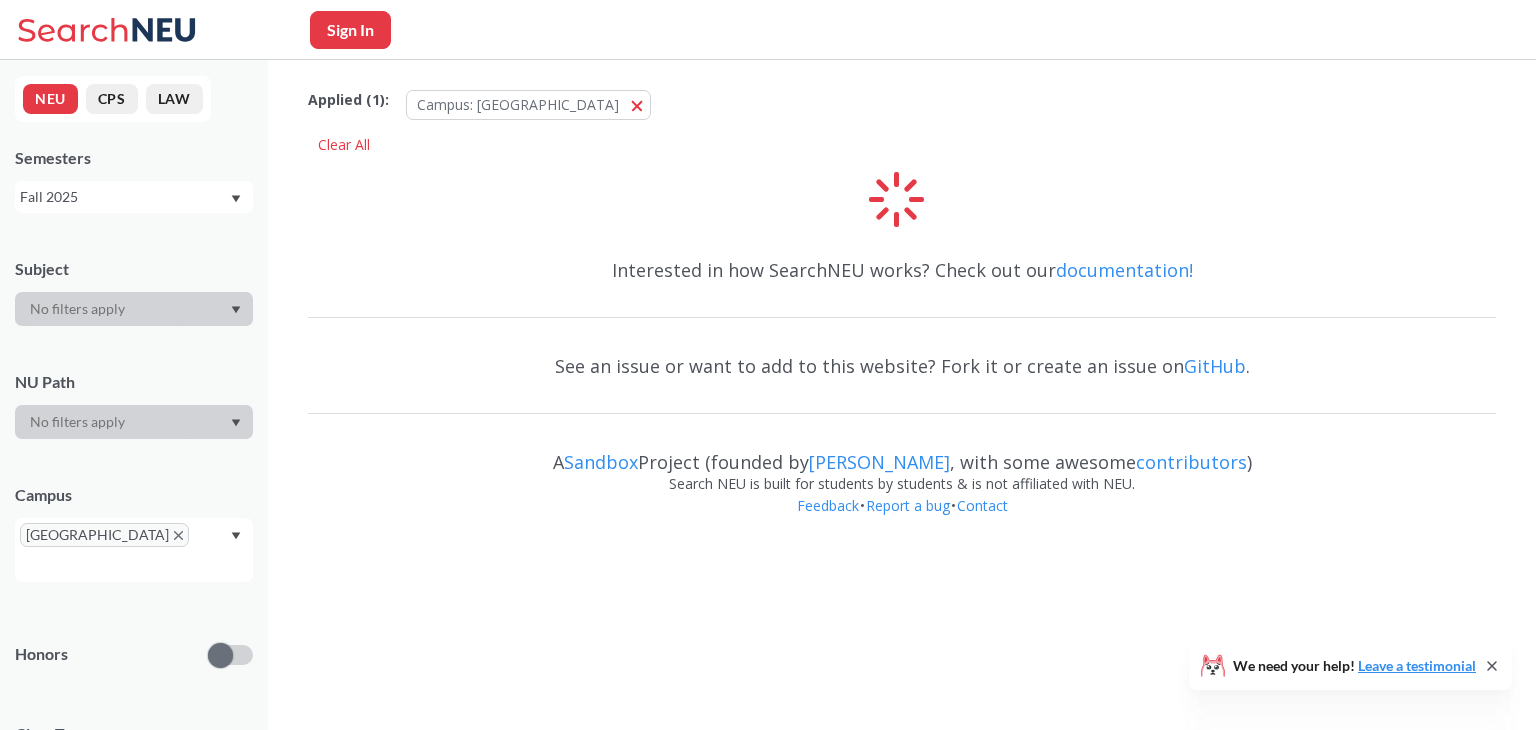 click at bounding box center (134, 309) 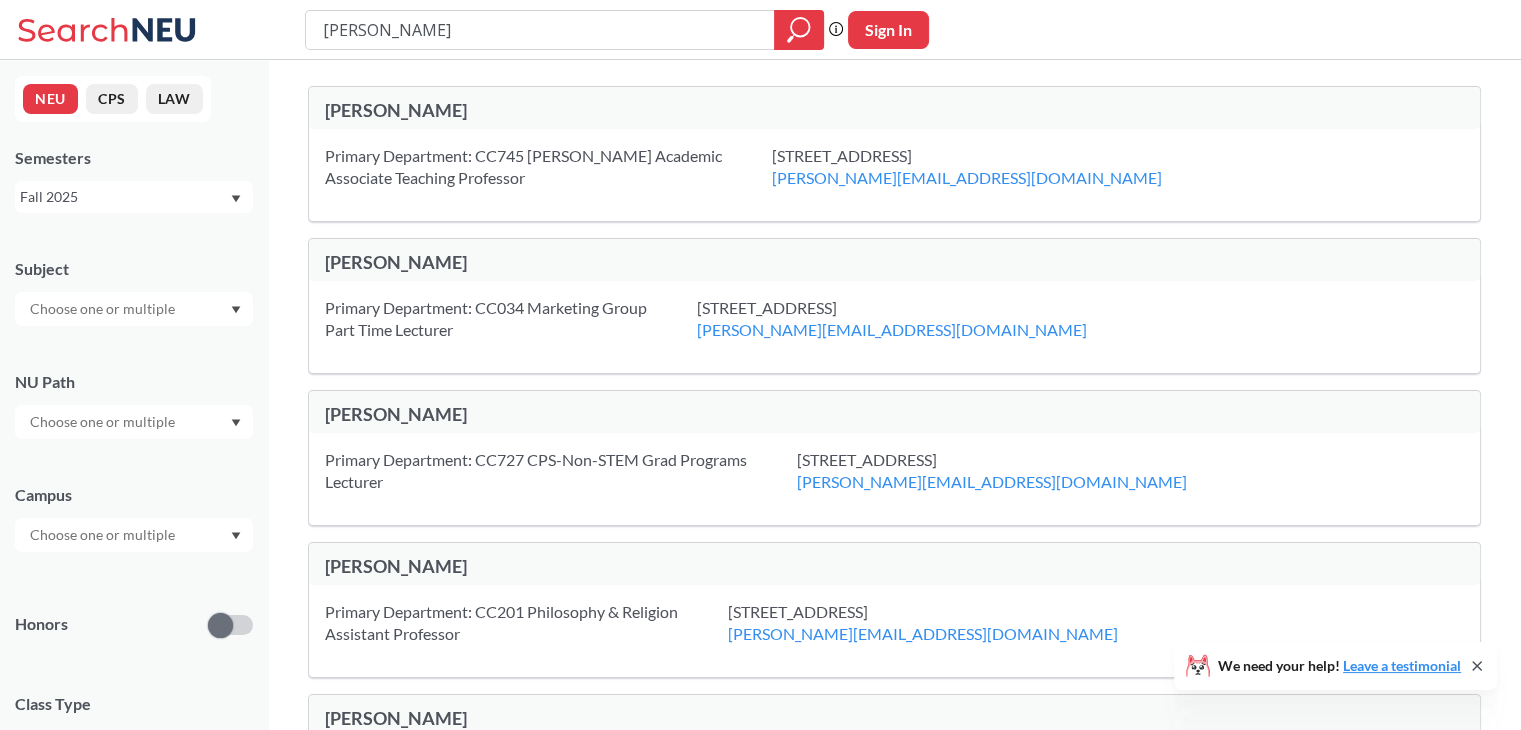 click on "[PERSON_NAME]" at bounding box center [540, 30] 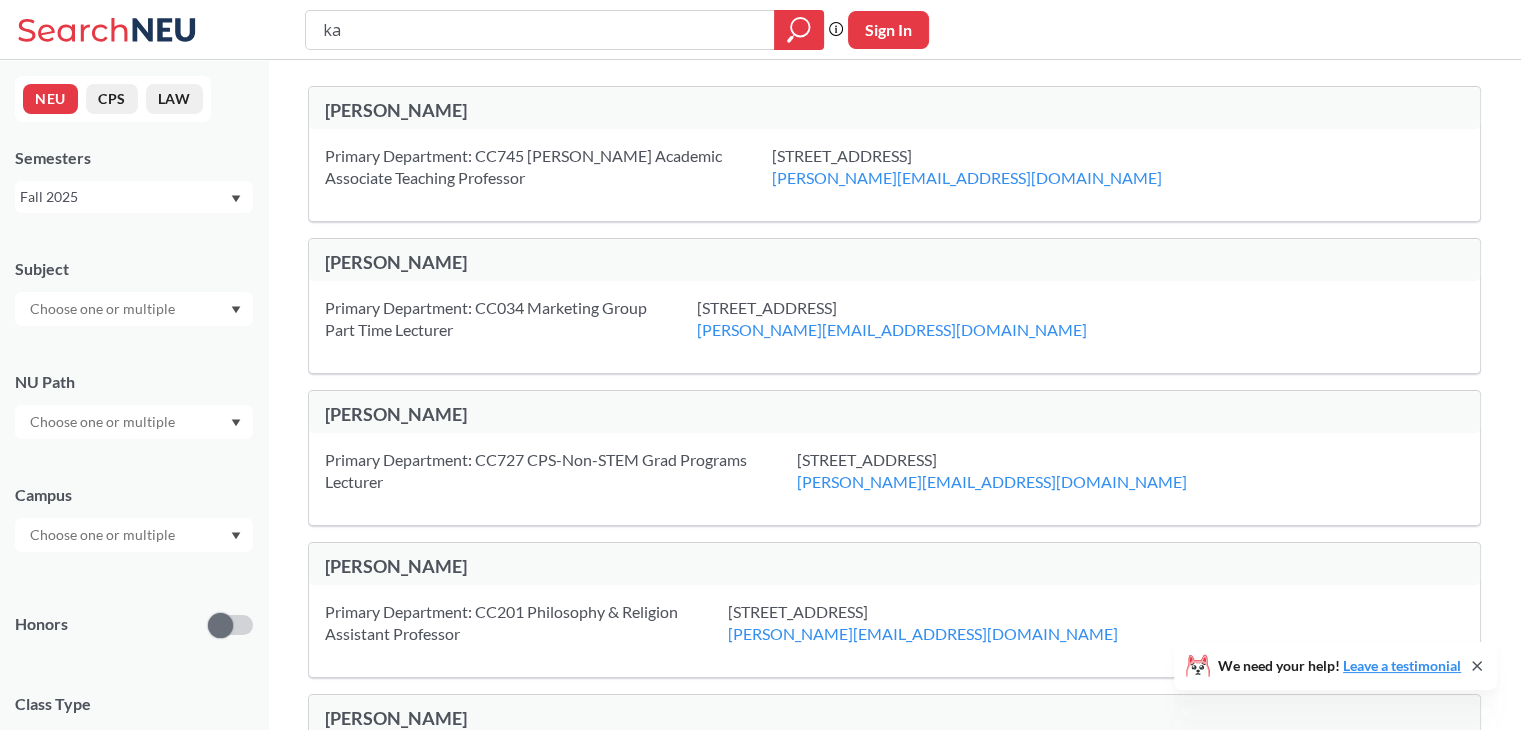 type on "k" 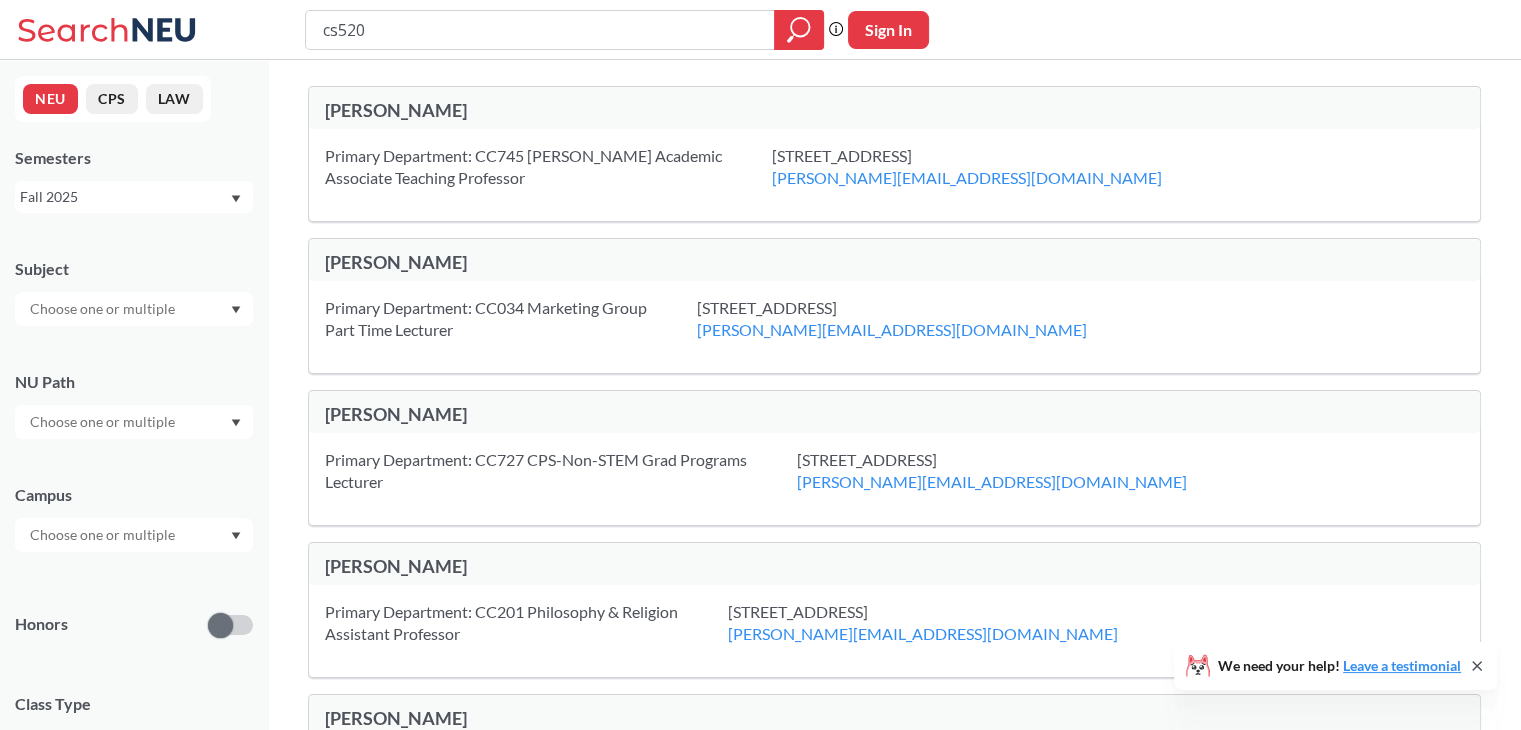 type on "cs5200" 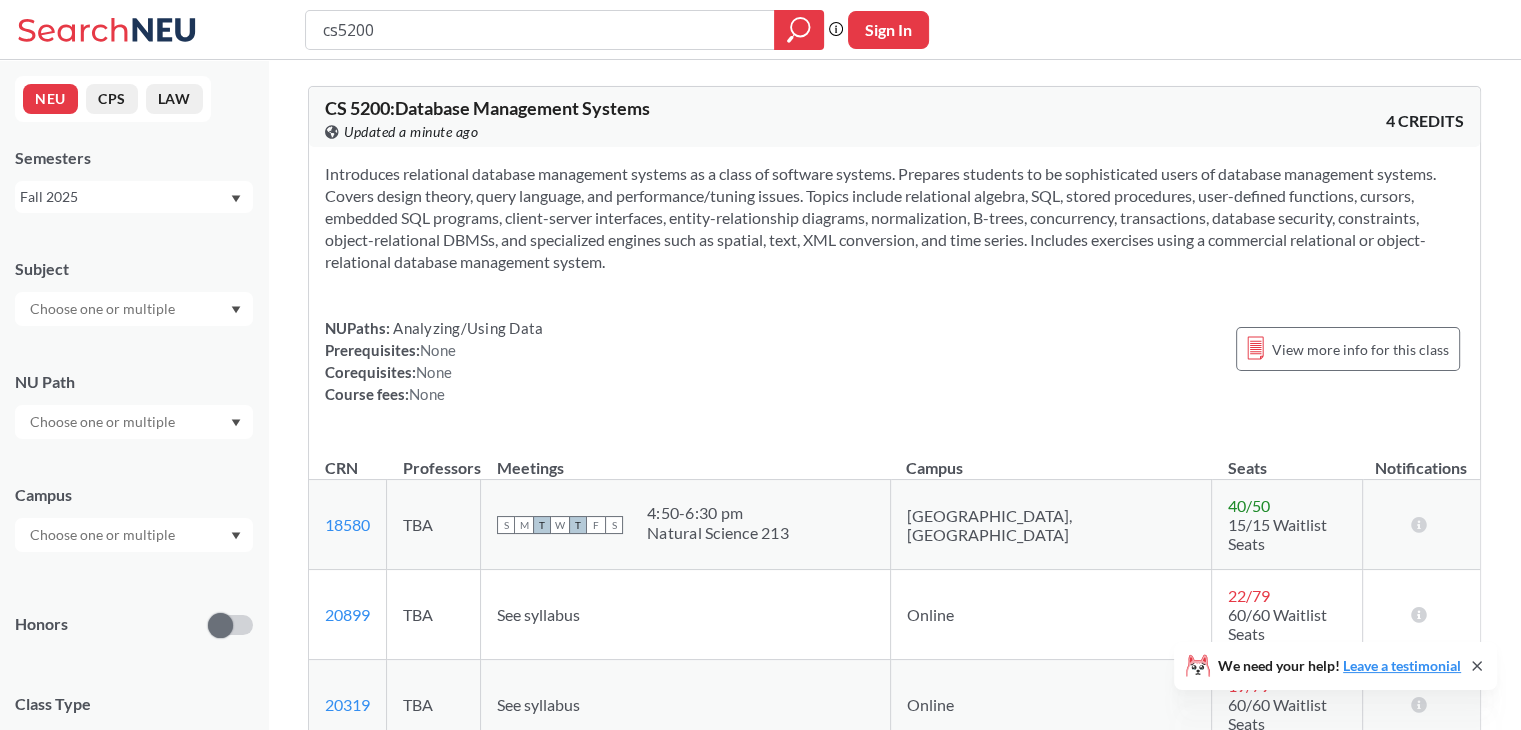 click at bounding box center [134, 535] 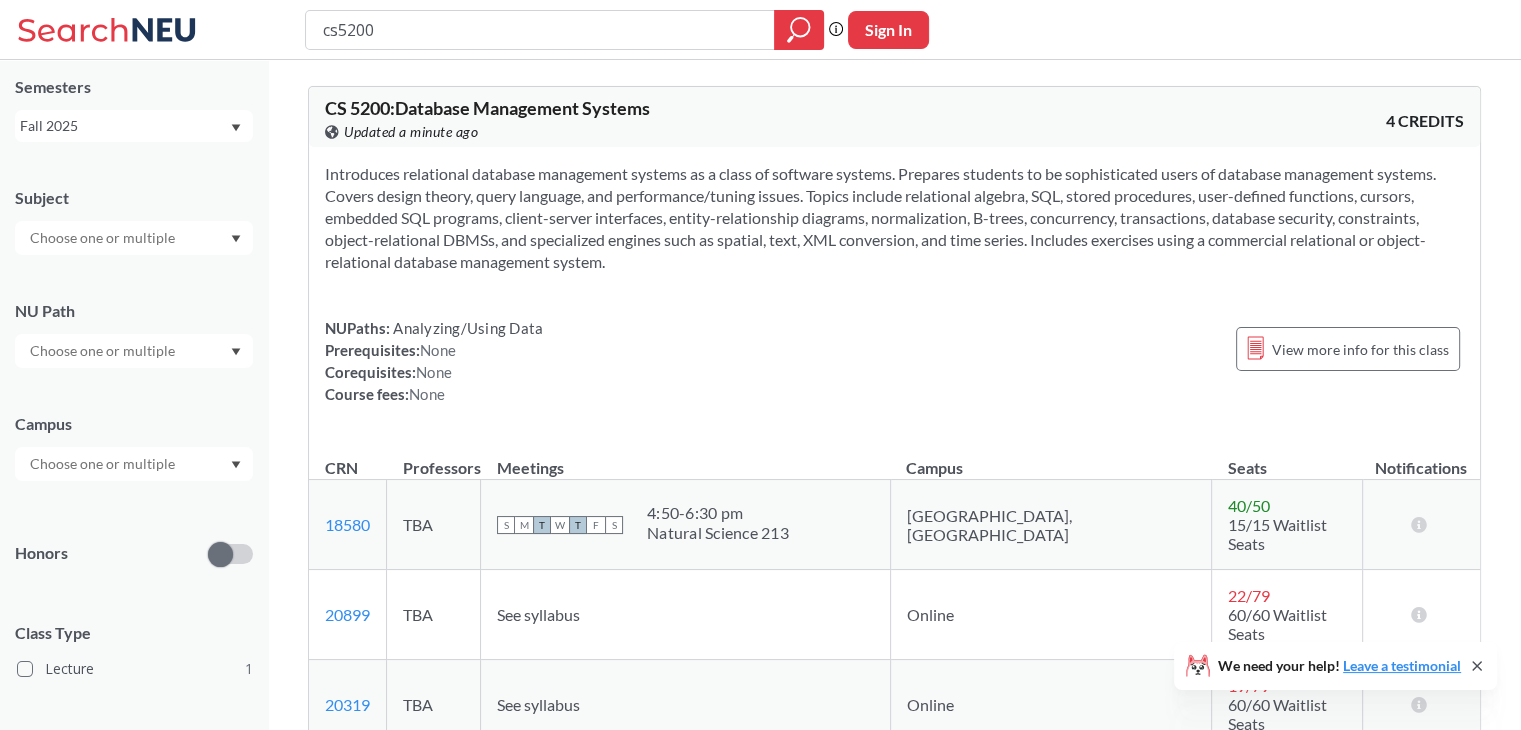 scroll, scrollTop: 84, scrollLeft: 0, axis: vertical 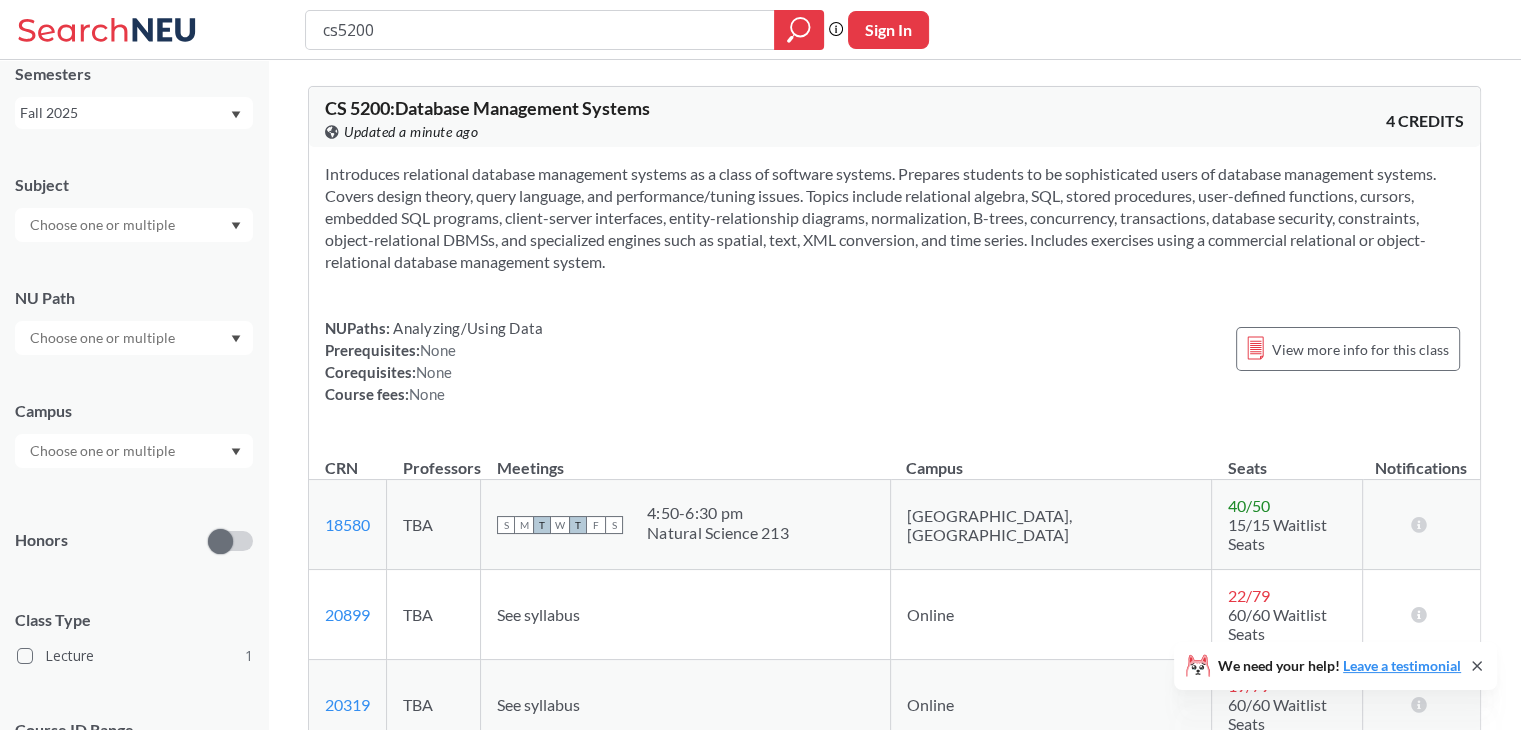 click at bounding box center (134, 451) 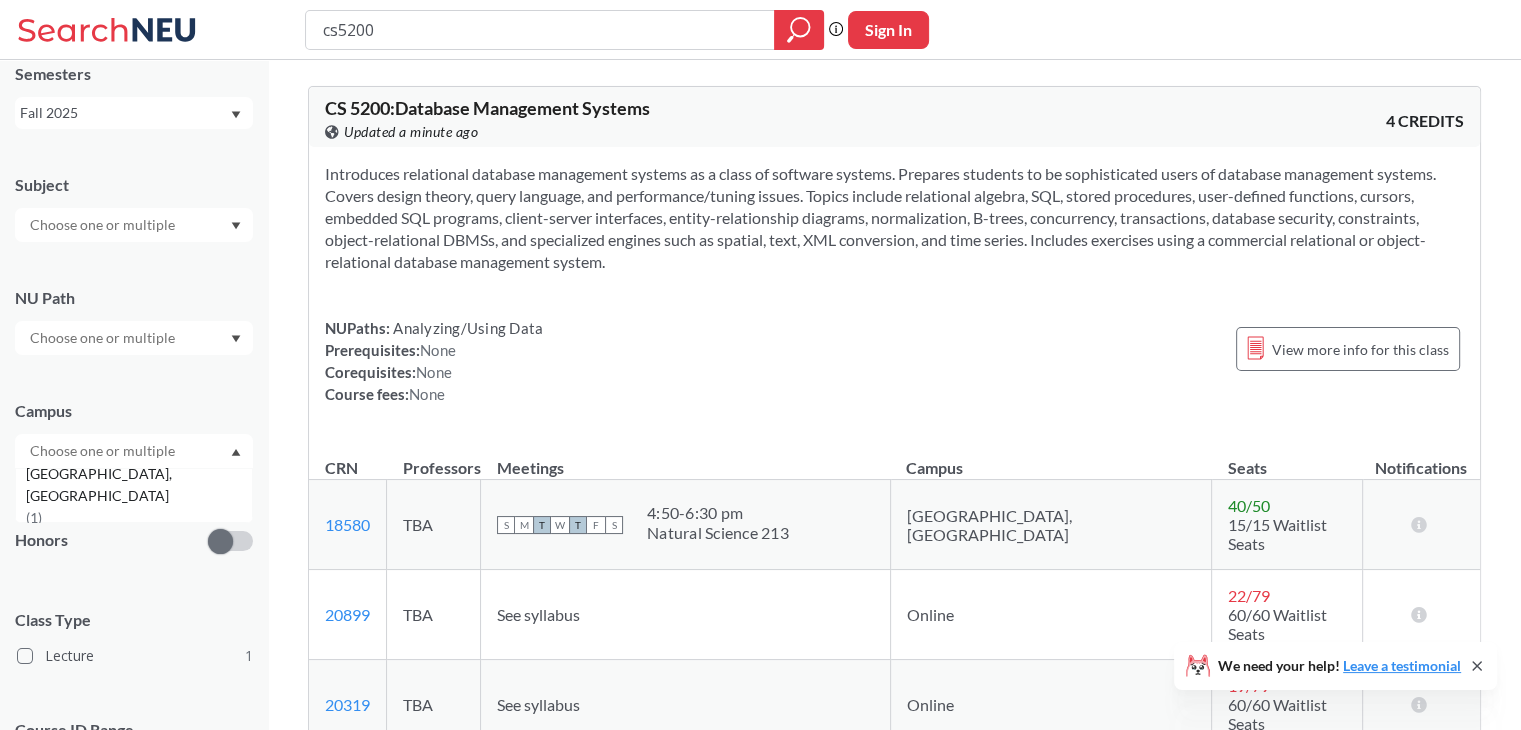 click at bounding box center (134, 451) 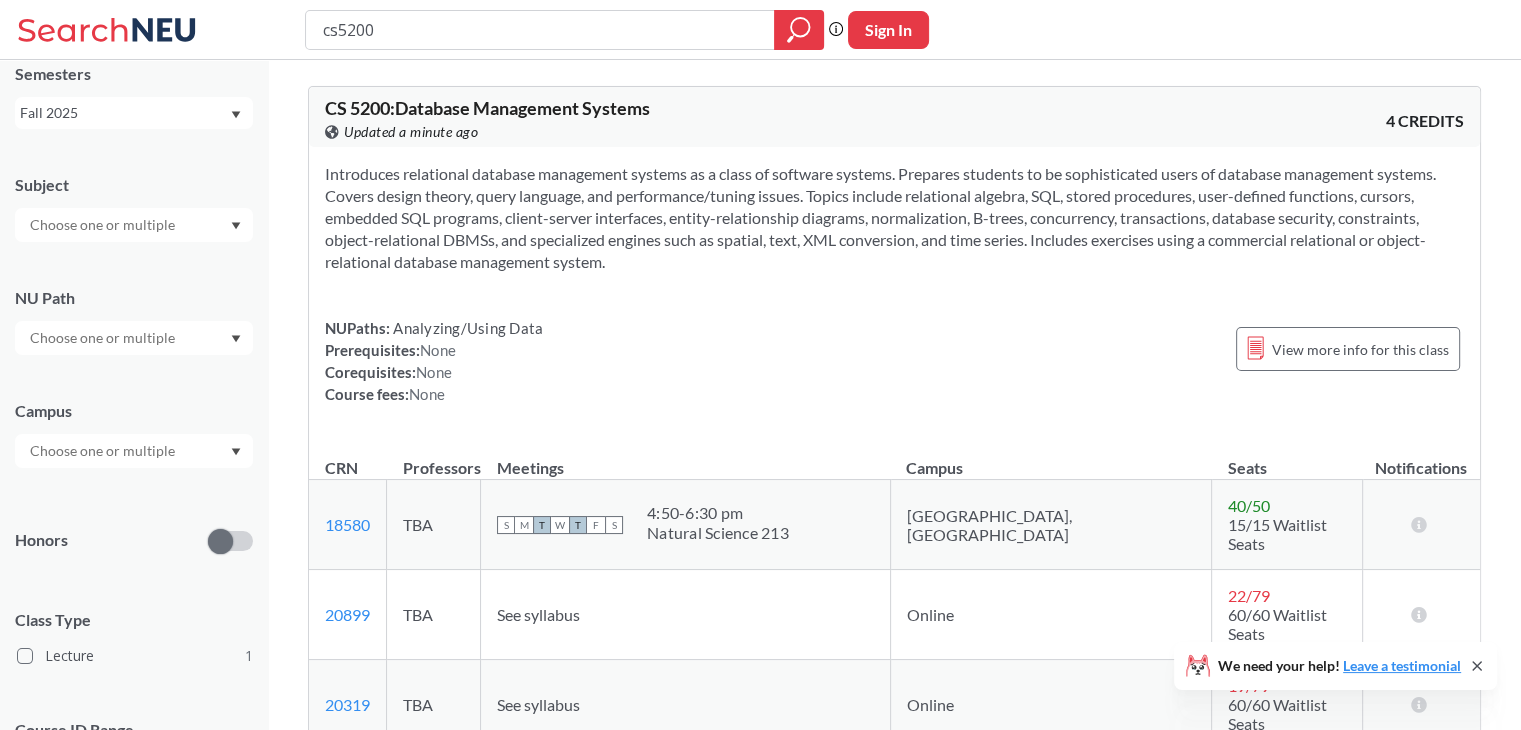 click at bounding box center (134, 338) 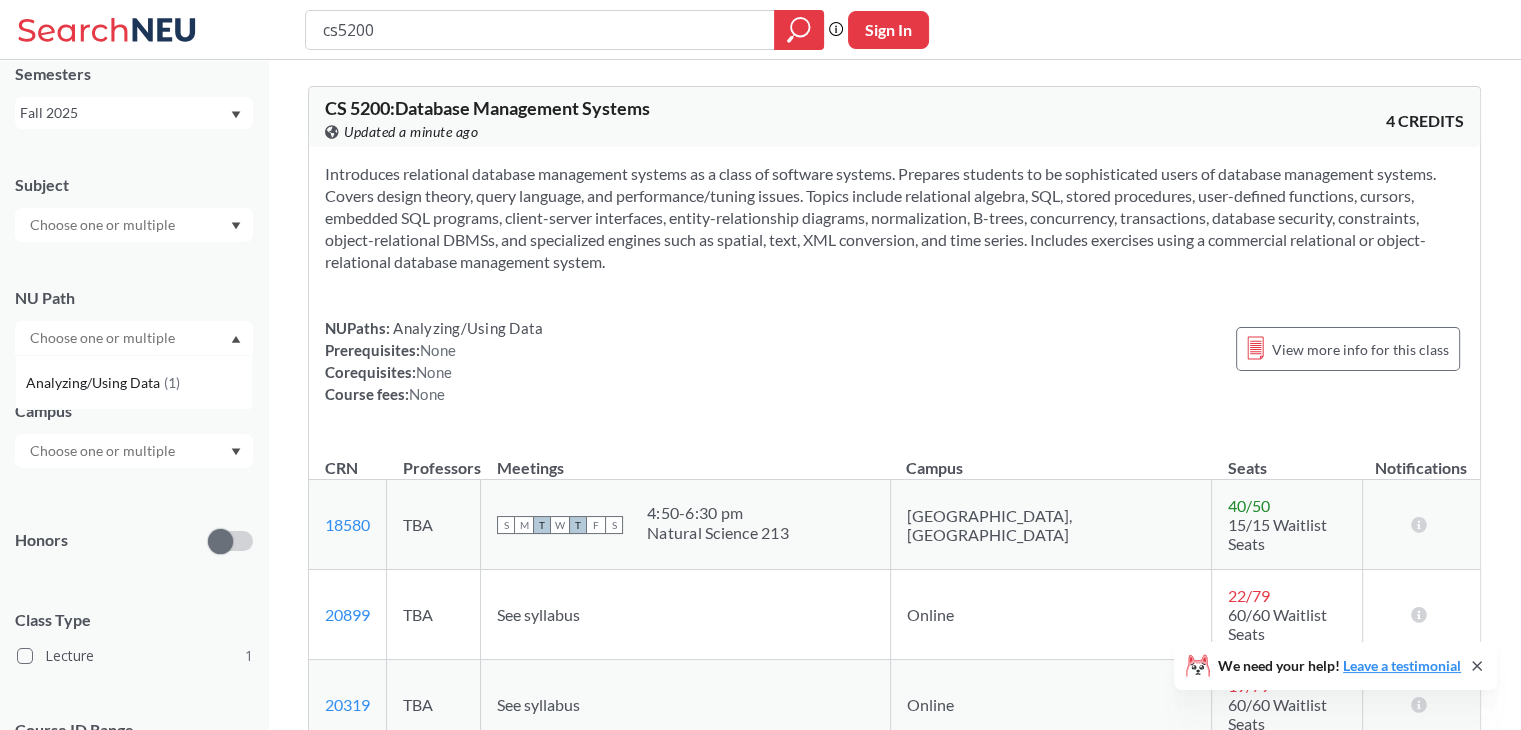 click at bounding box center [134, 338] 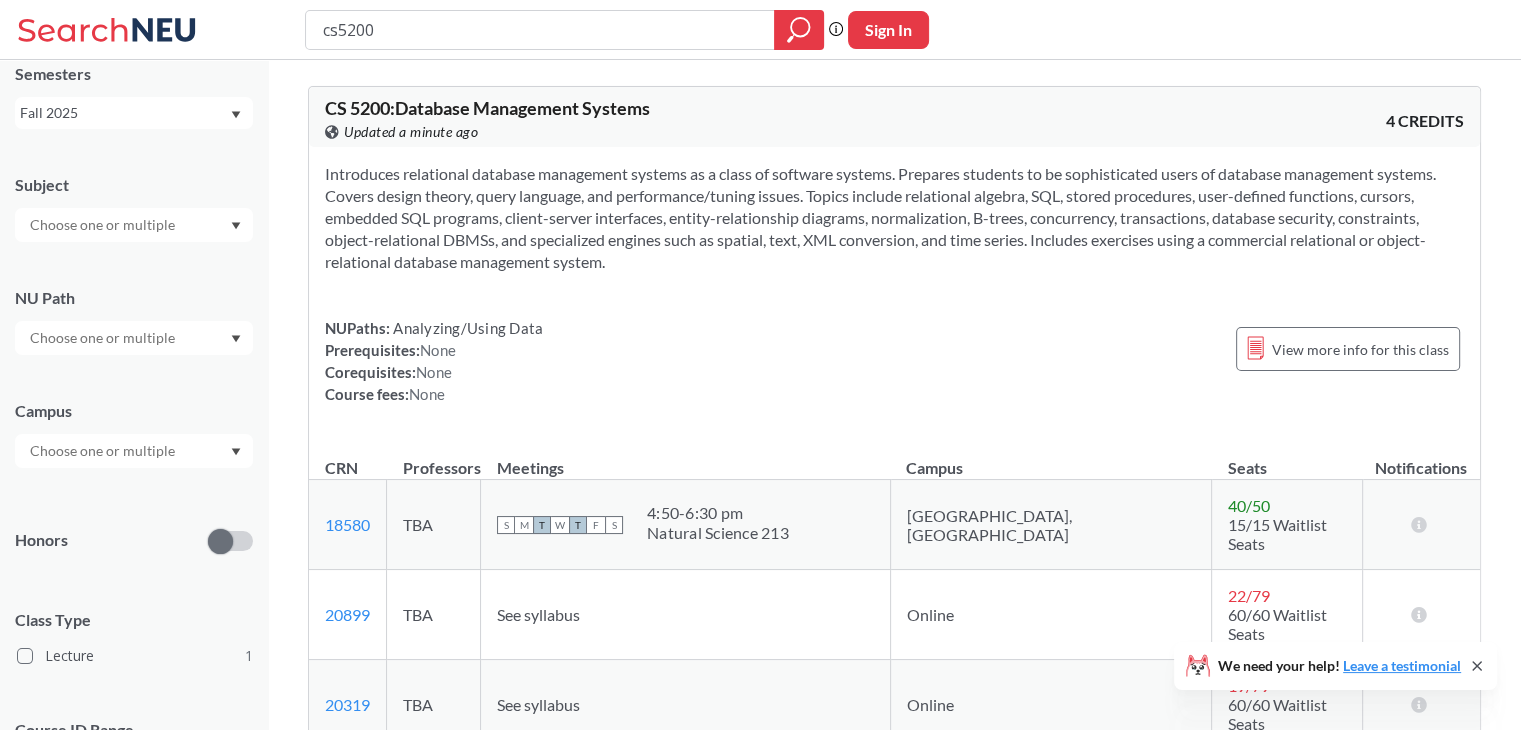 click at bounding box center [134, 225] 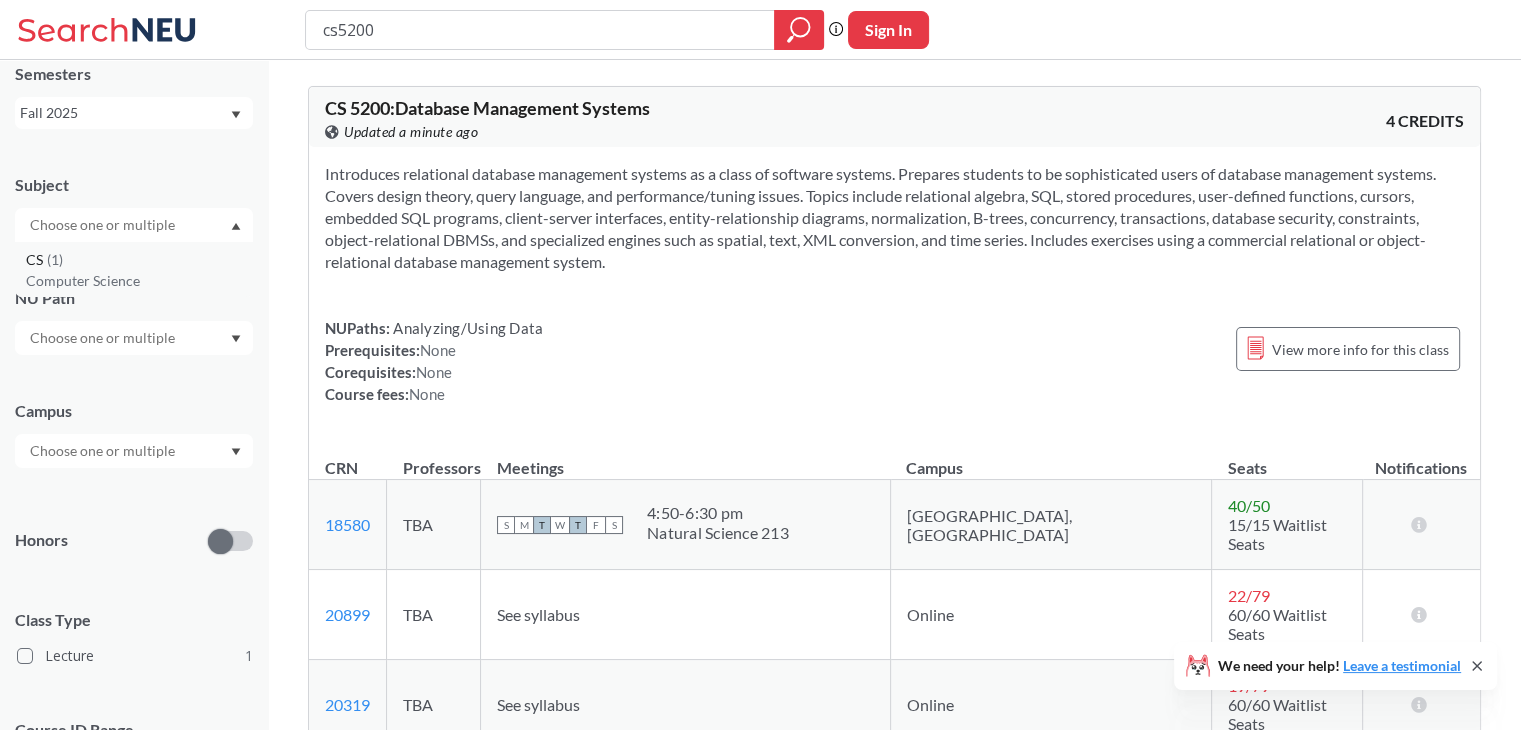 click on "Computer Science" at bounding box center (139, 281) 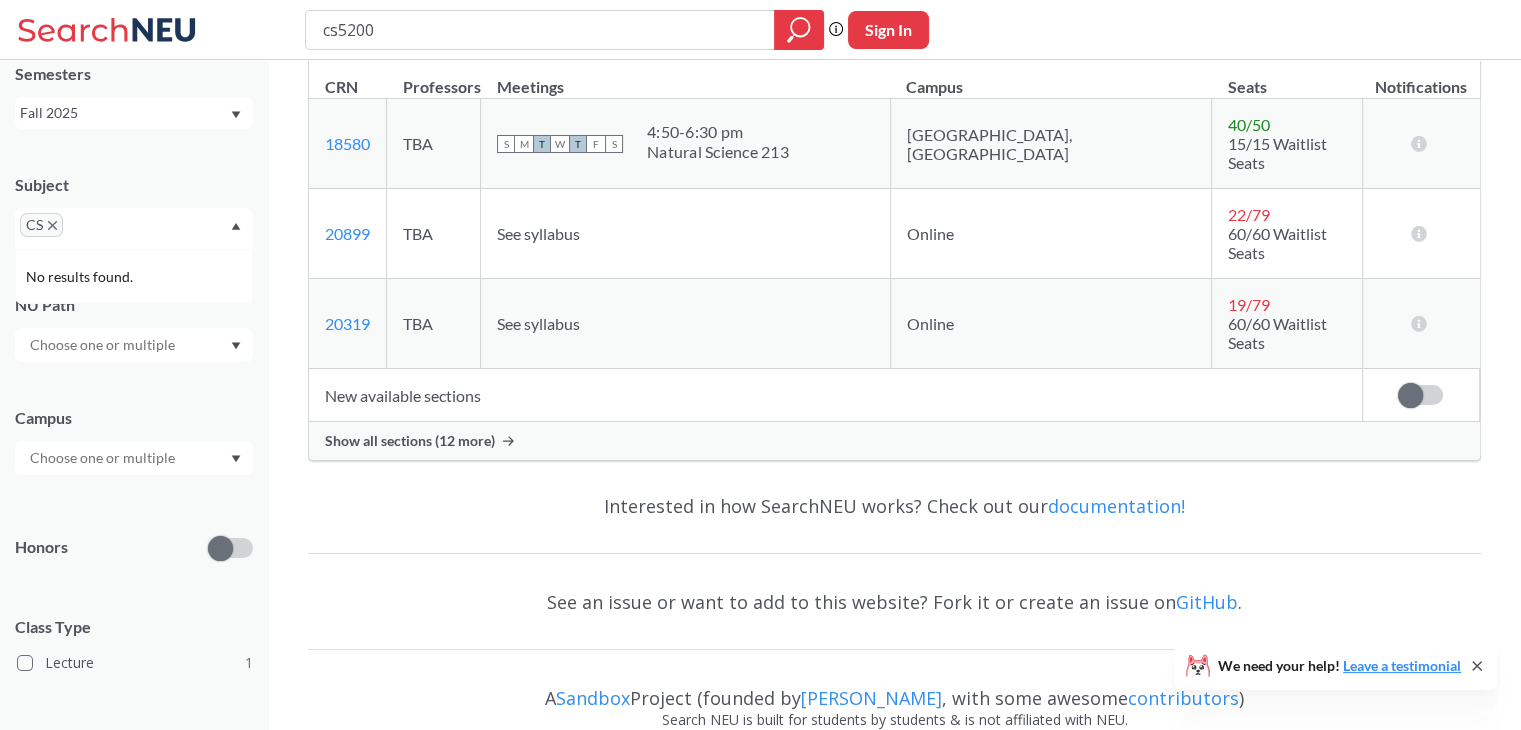 scroll, scrollTop: 427, scrollLeft: 0, axis: vertical 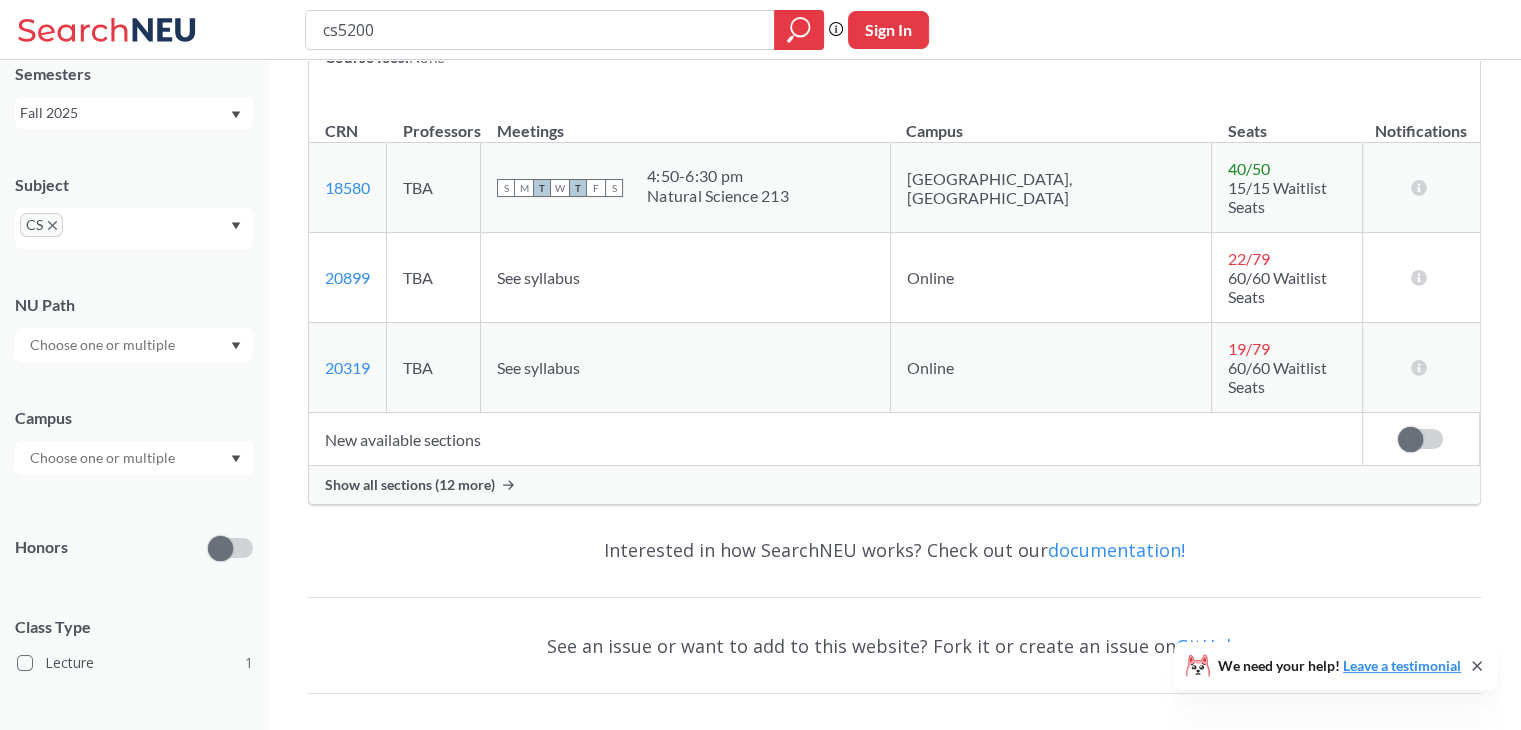 click at bounding box center [1410, 439] 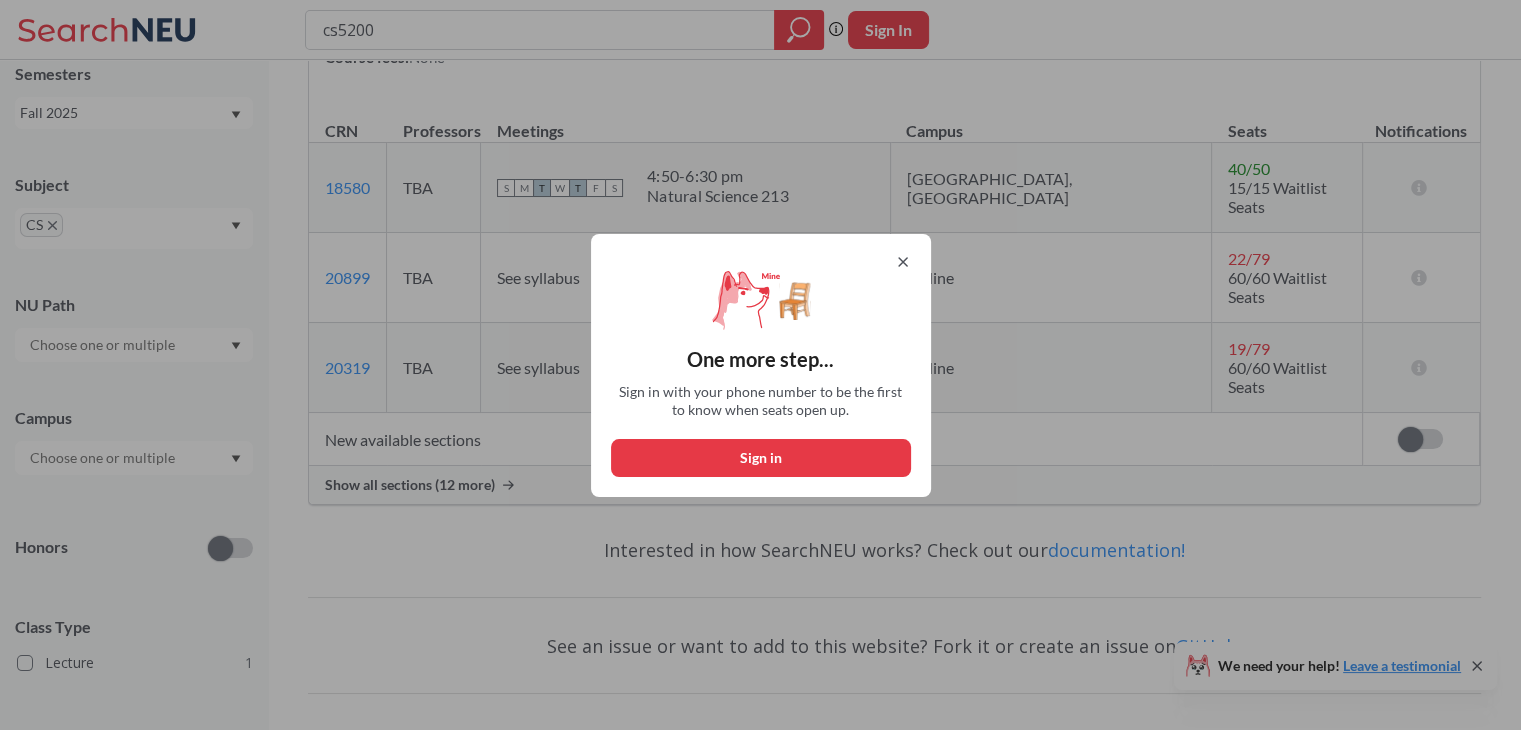 click 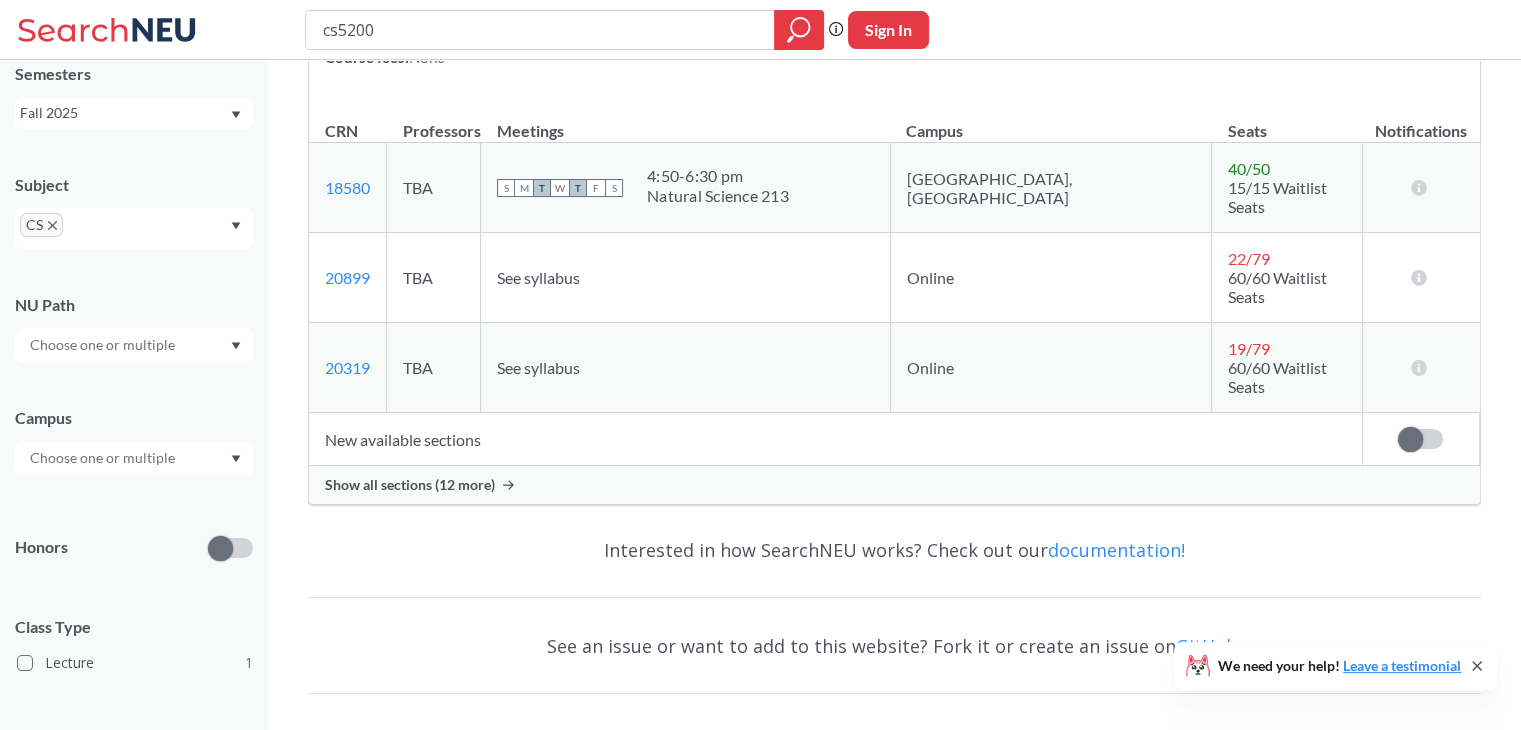 click on "Show all sections (12 more)" at bounding box center [410, 485] 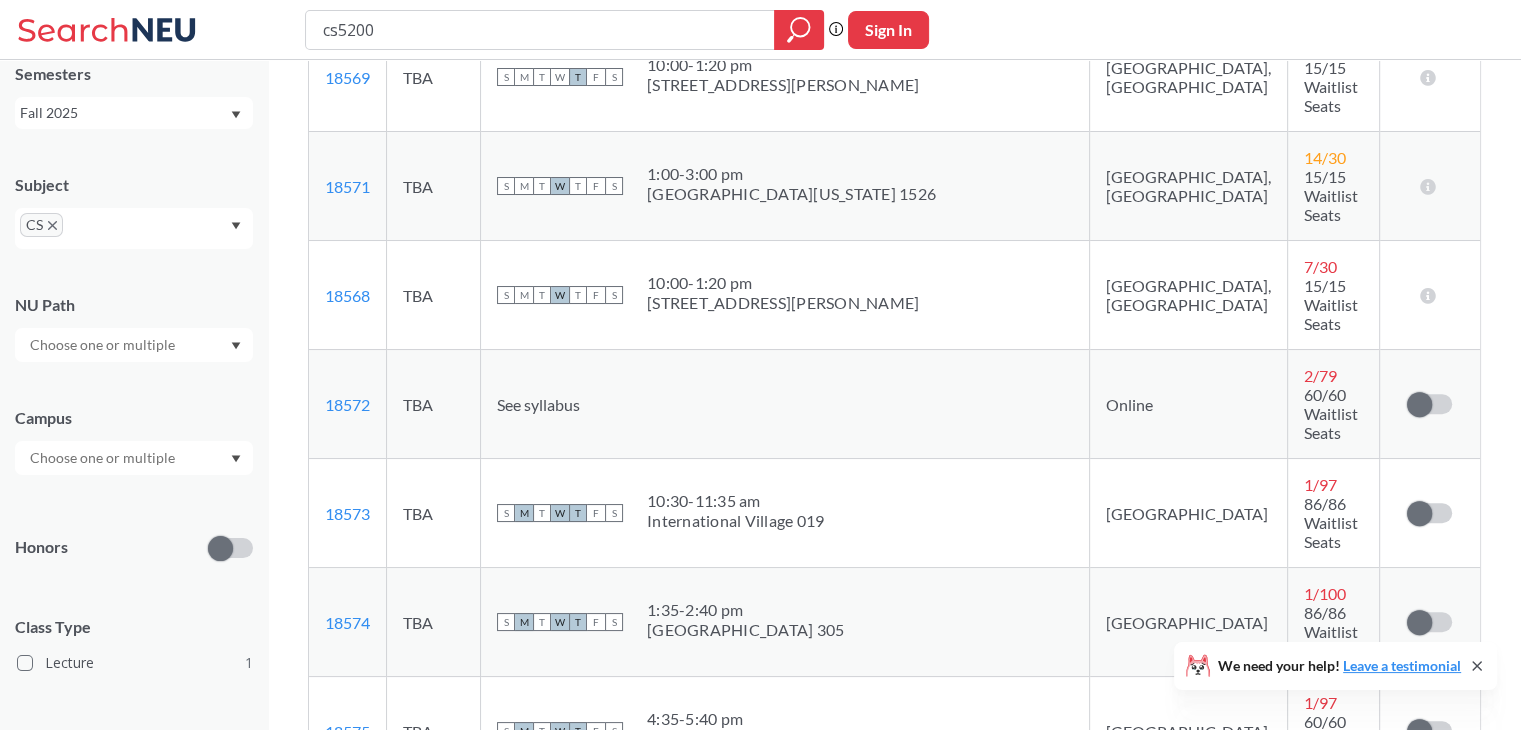scroll, scrollTop: 876, scrollLeft: 0, axis: vertical 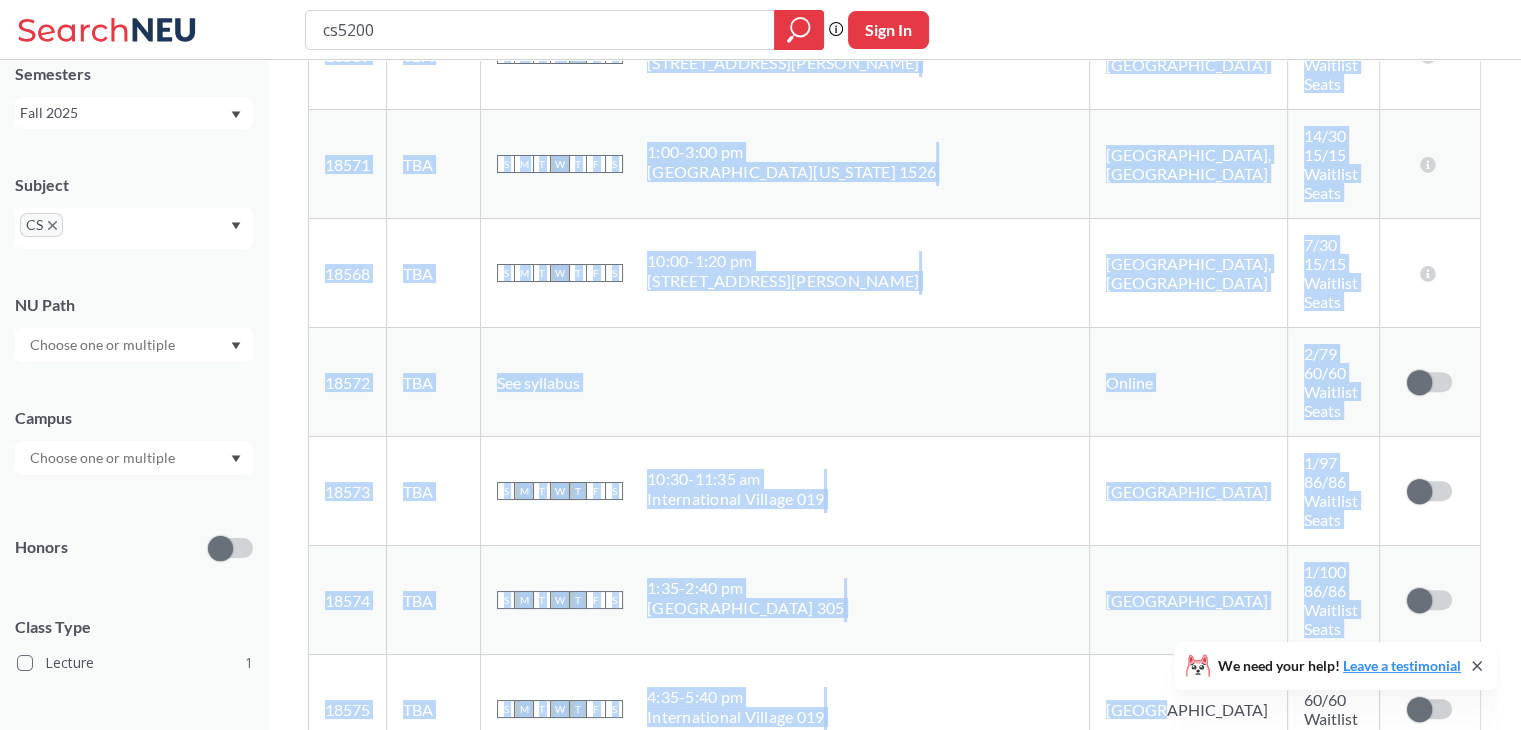 drag, startPoint x: 305, startPoint y: 227, endPoint x: 1073, endPoint y: 378, distance: 782.7037 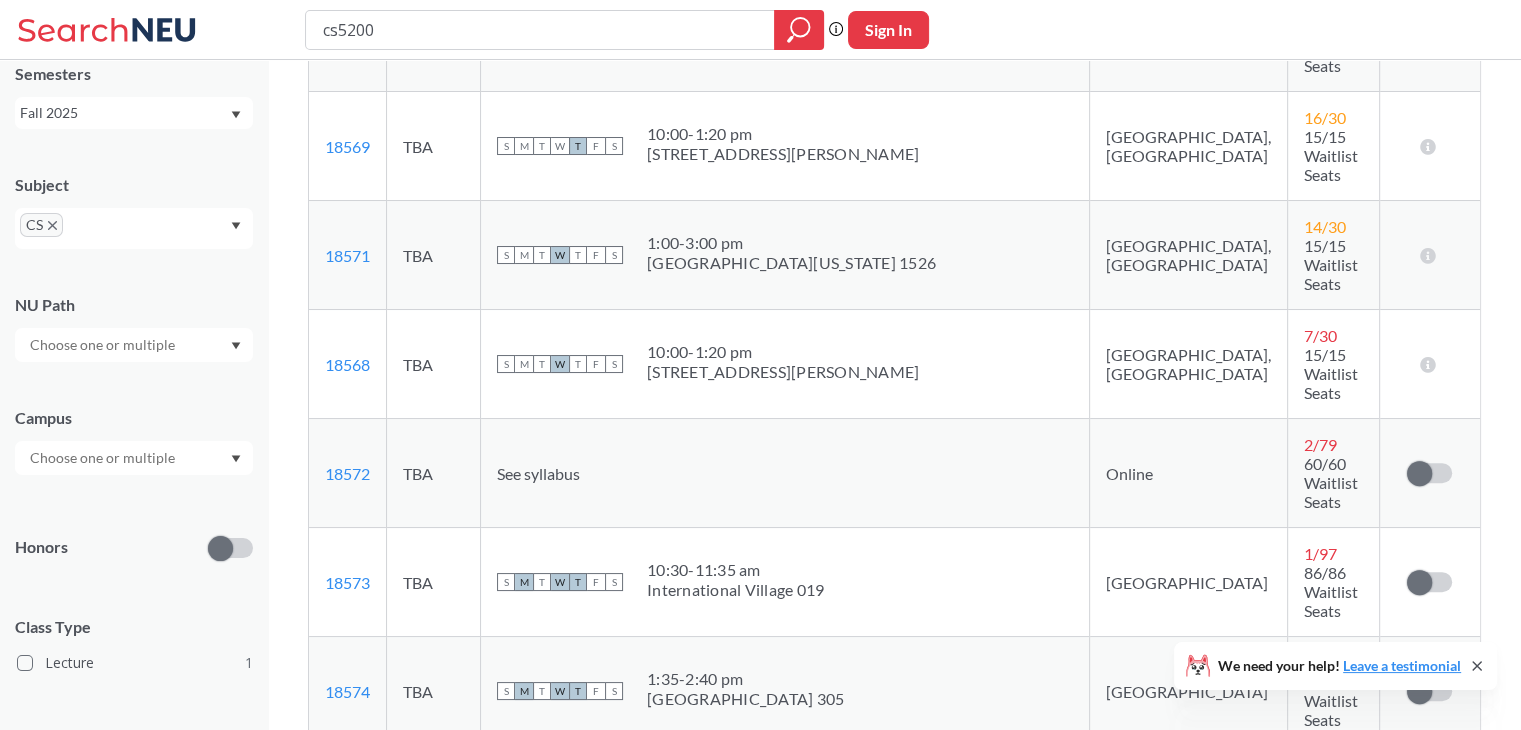 scroll, scrollTop: 800, scrollLeft: 0, axis: vertical 